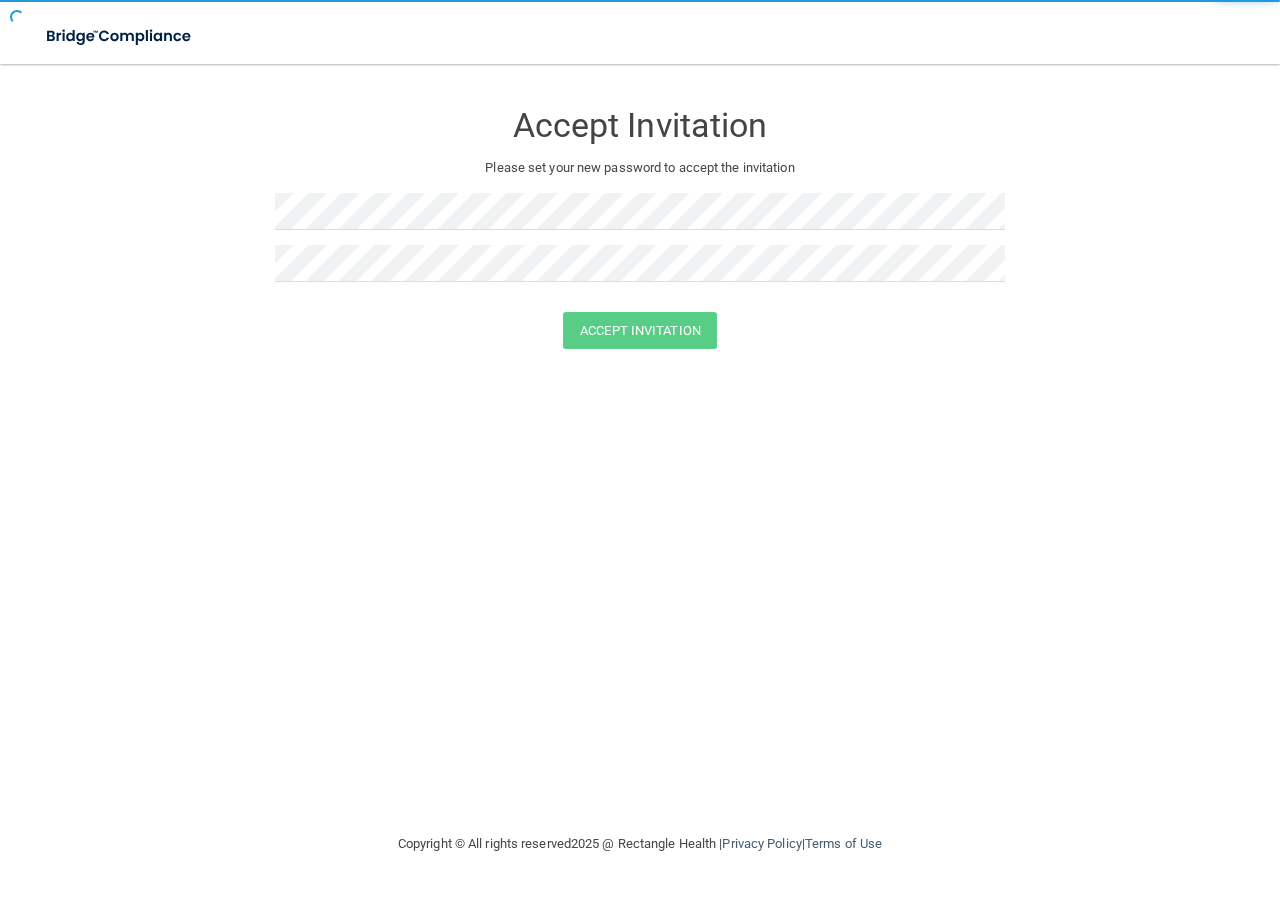 scroll, scrollTop: 0, scrollLeft: 0, axis: both 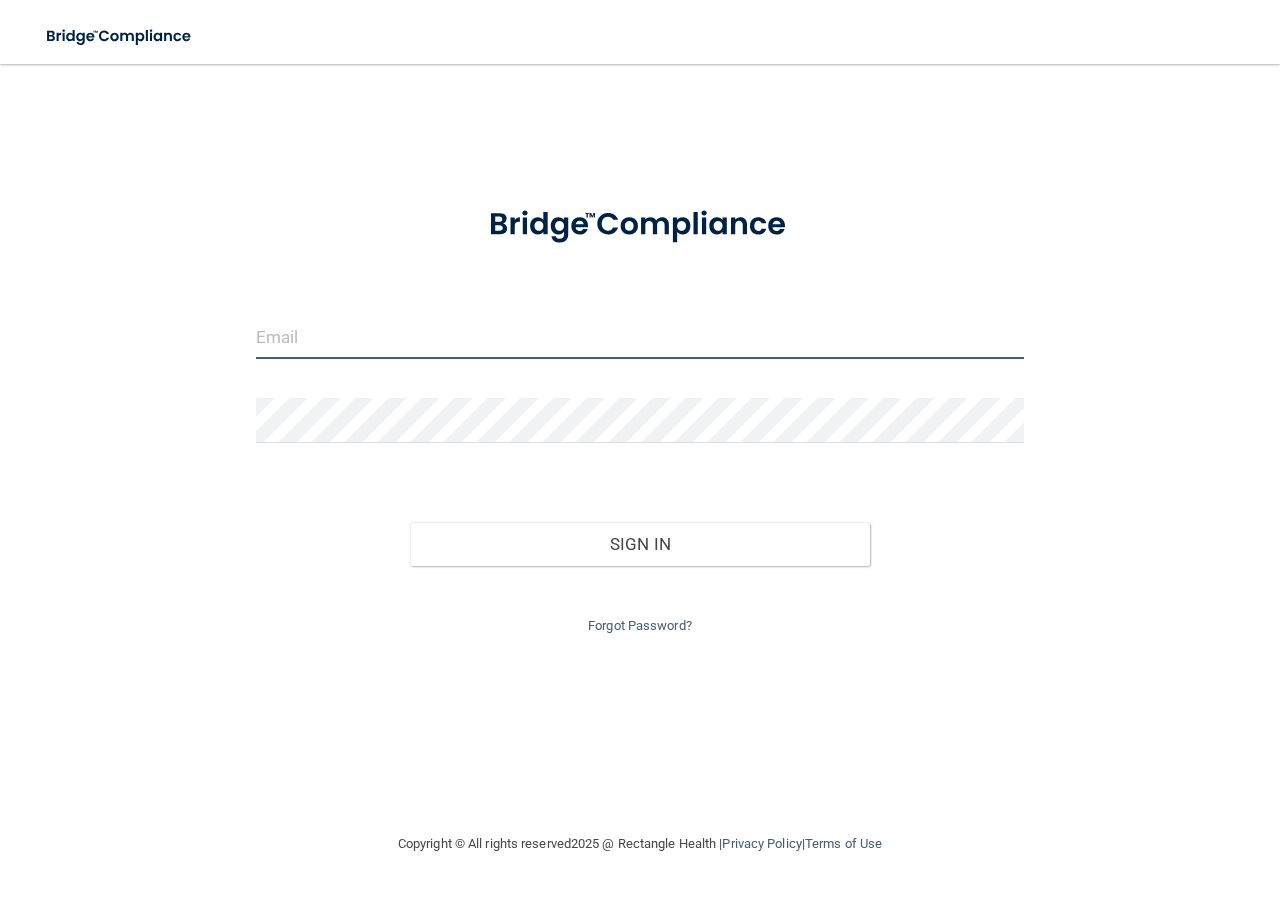 type on "robinmckellar@yahoo.com" 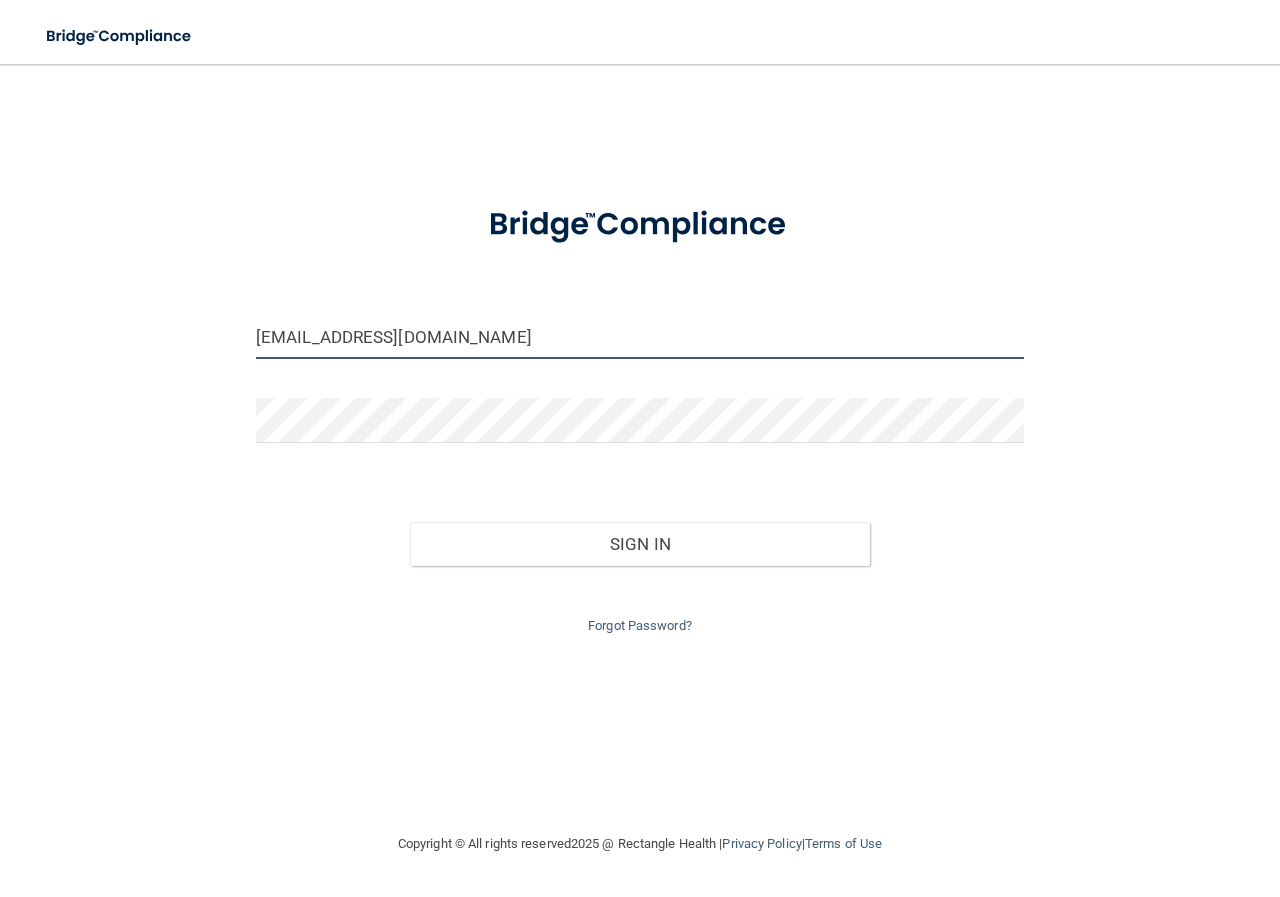 drag, startPoint x: 498, startPoint y: 336, endPoint x: 146, endPoint y: 341, distance: 352.03552 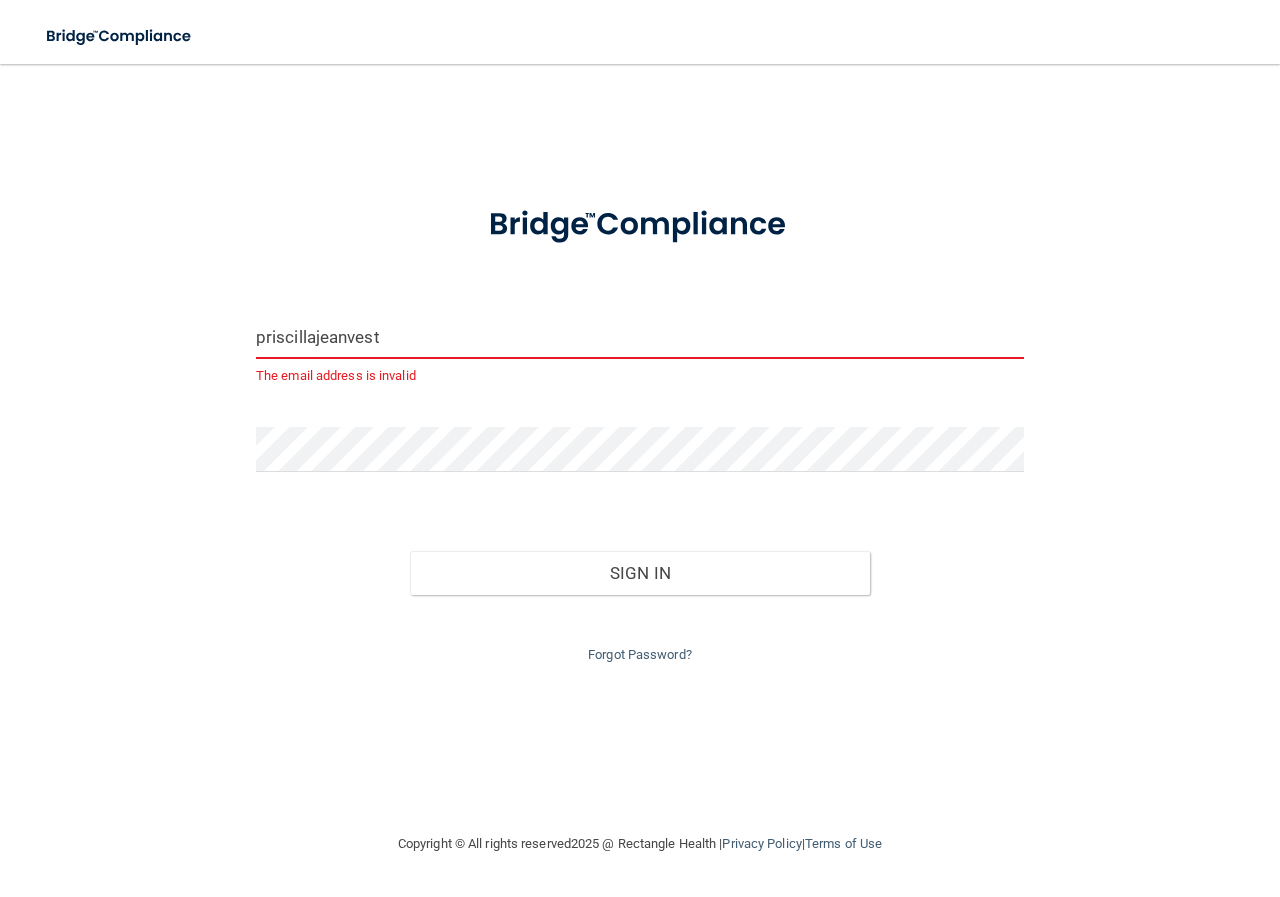type on "priscillajeanvest@gmail.com" 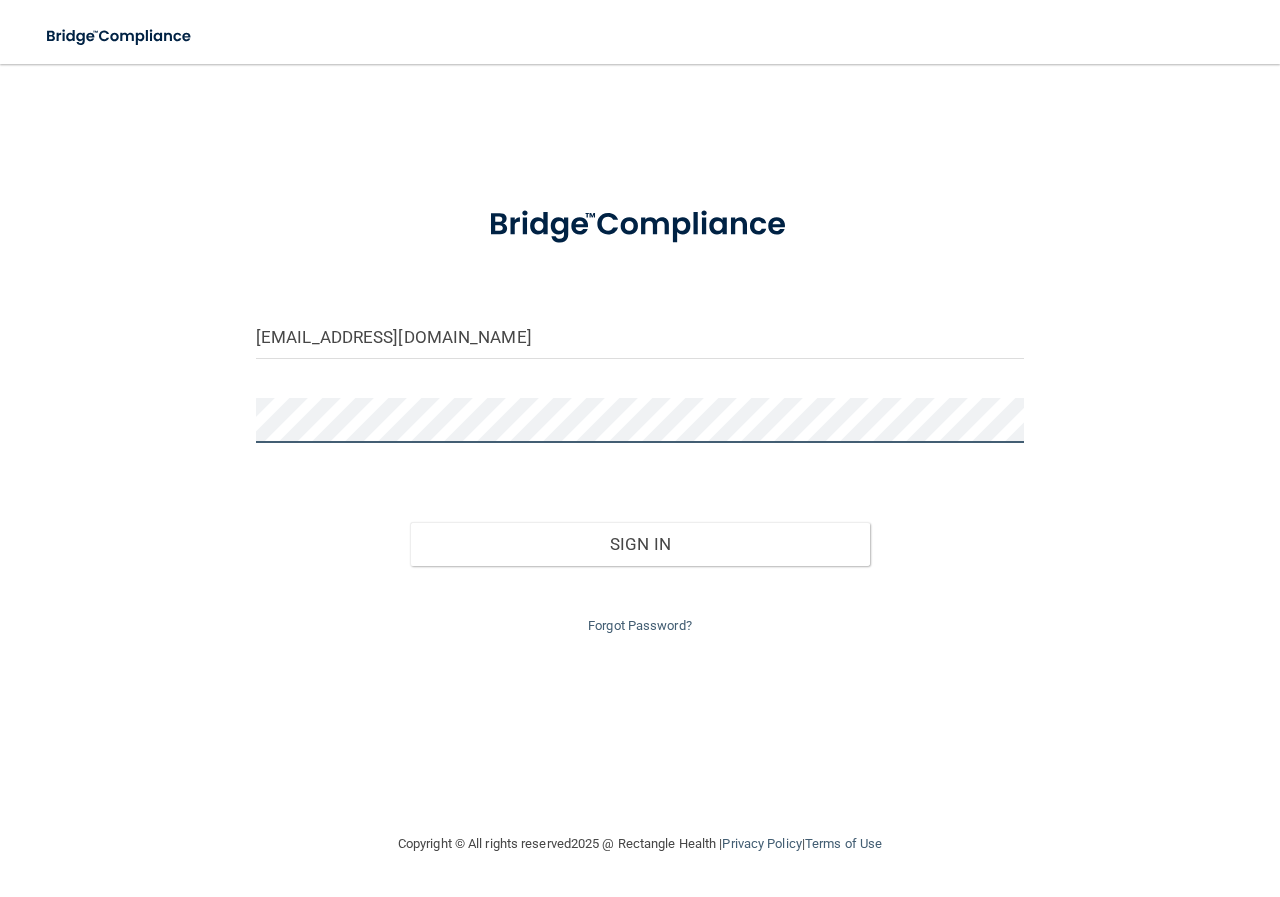 click on "priscillajeanvest@gmail.com                                    Invalid email/password.     You don't have permission to access that page.       Sign In            Forgot Password?" at bounding box center [640, 448] 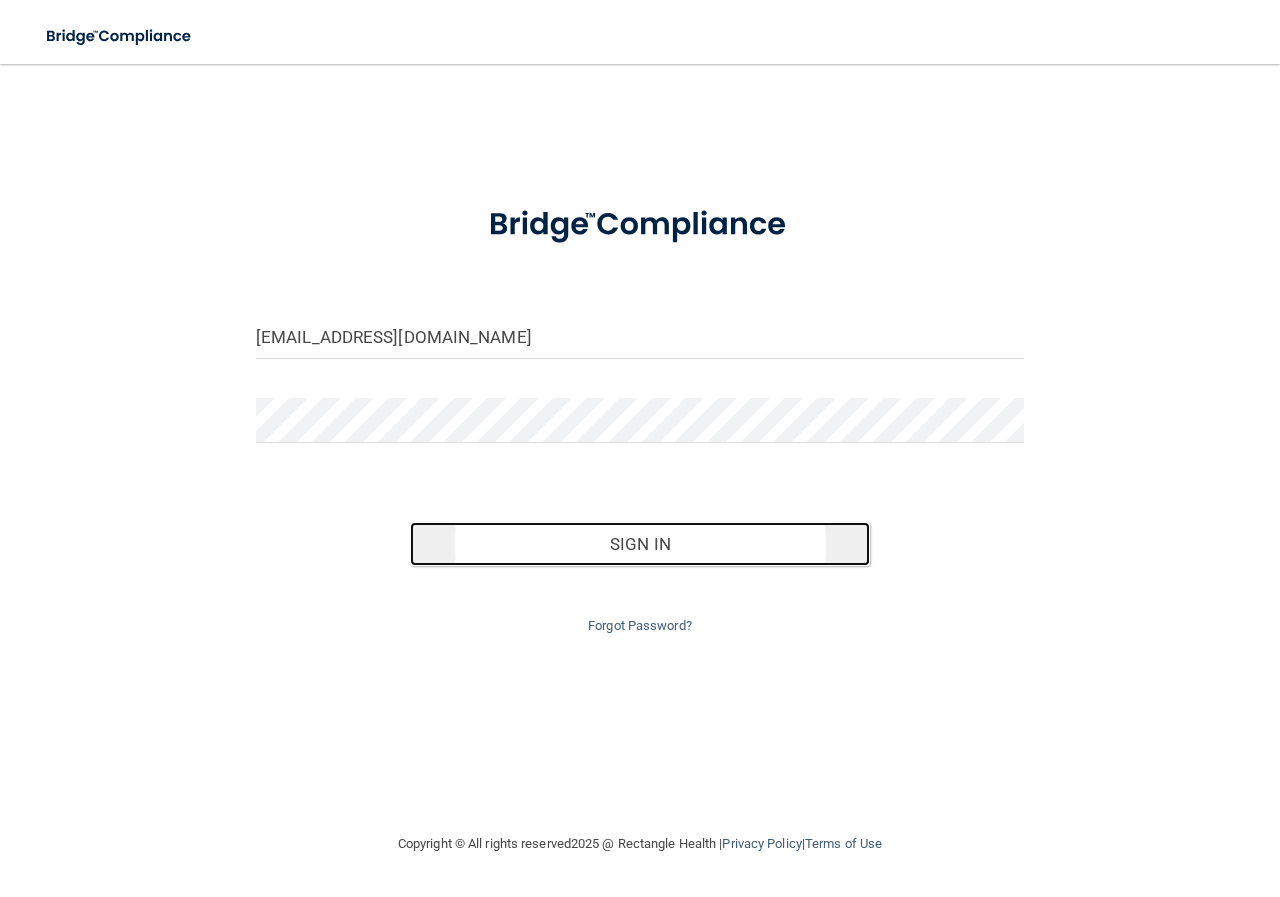 click on "Sign In" at bounding box center [640, 544] 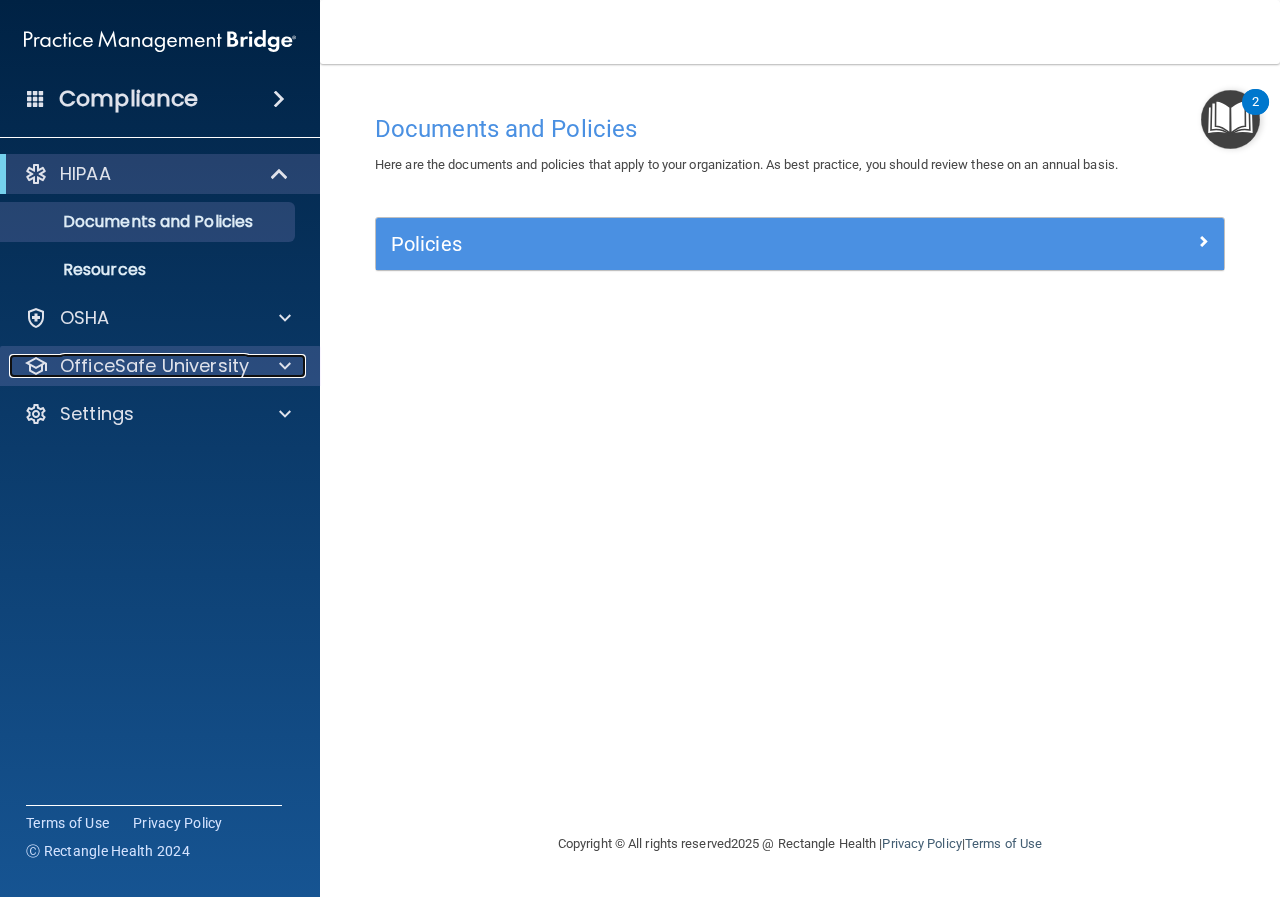 click at bounding box center (285, 366) 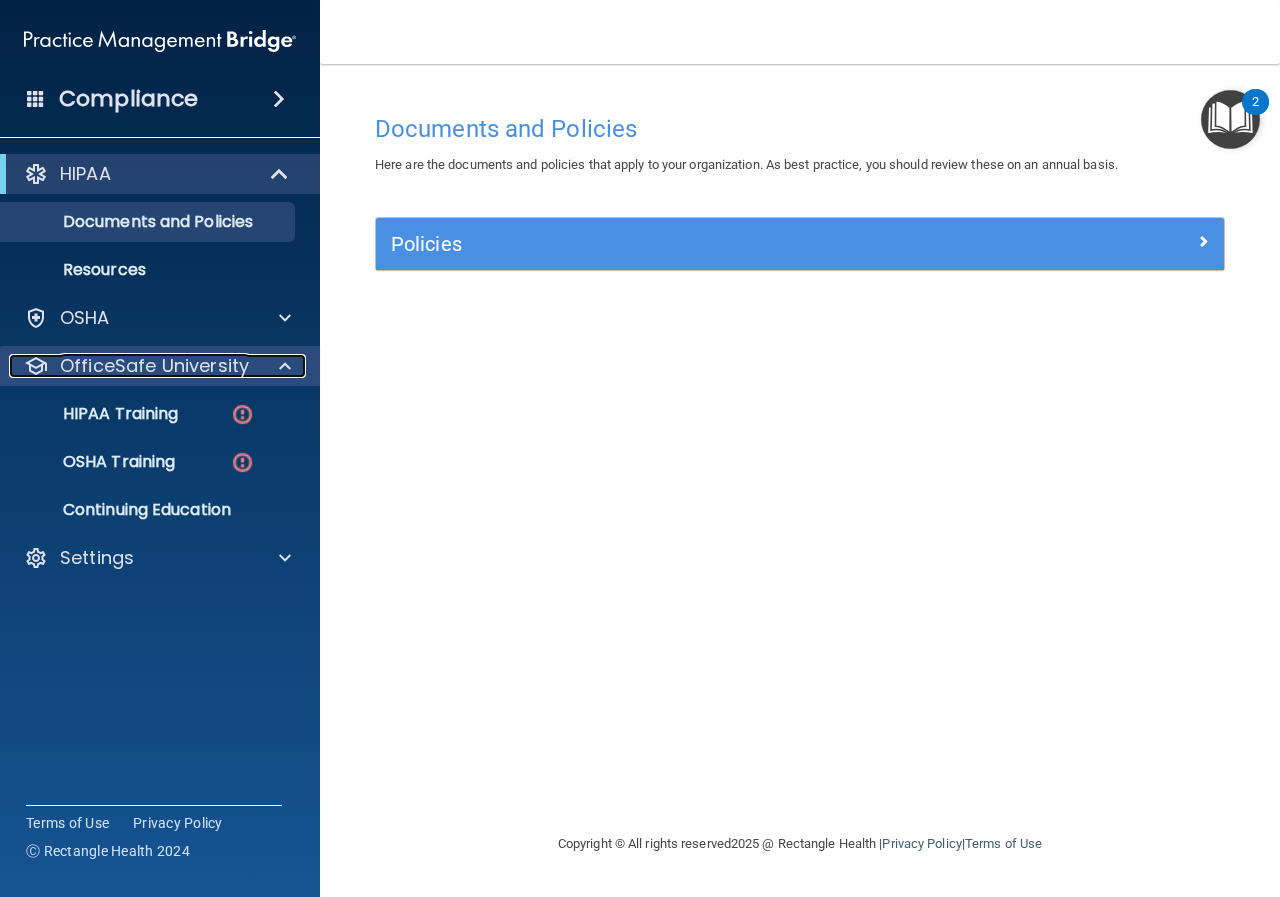 click at bounding box center (285, 366) 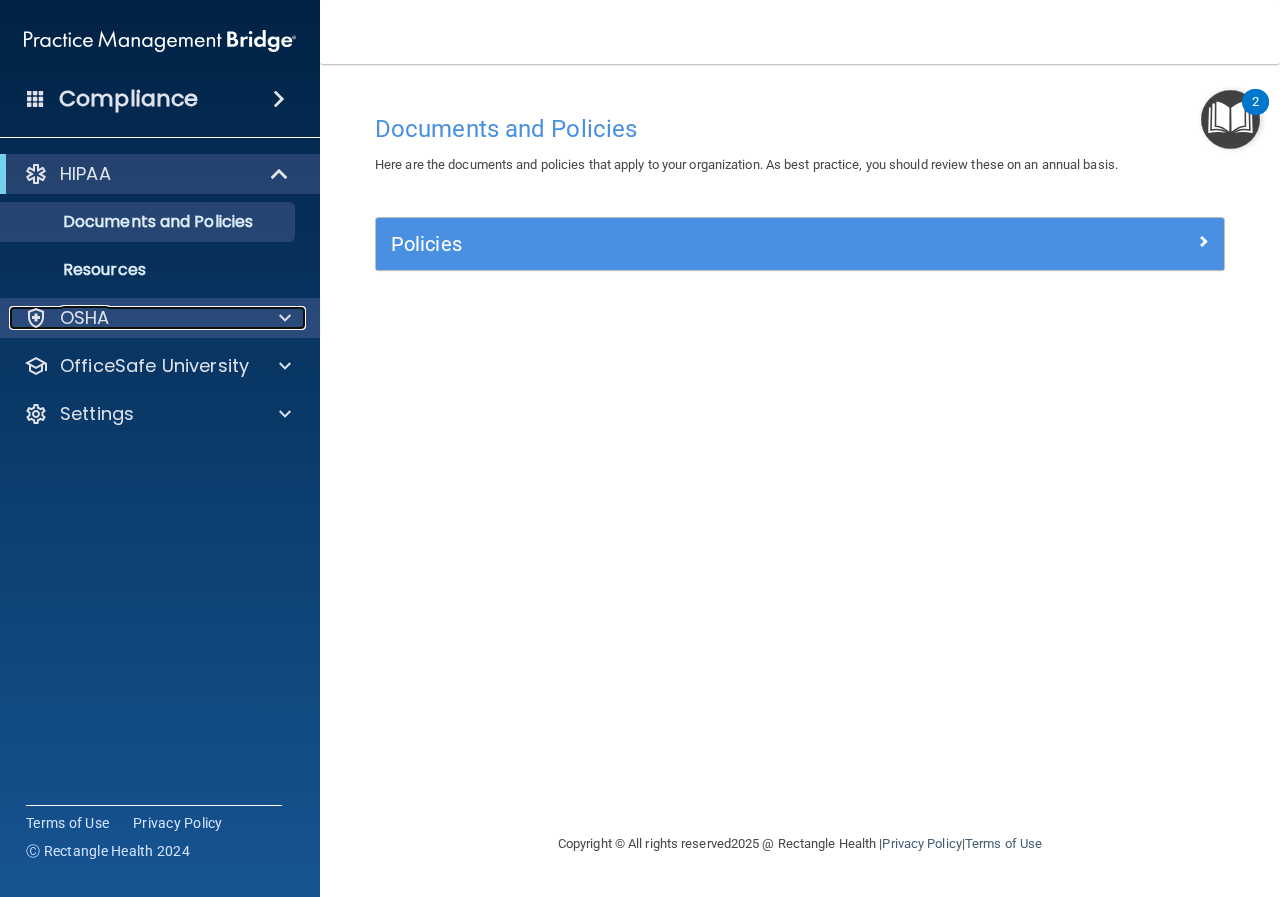 click at bounding box center [282, 318] 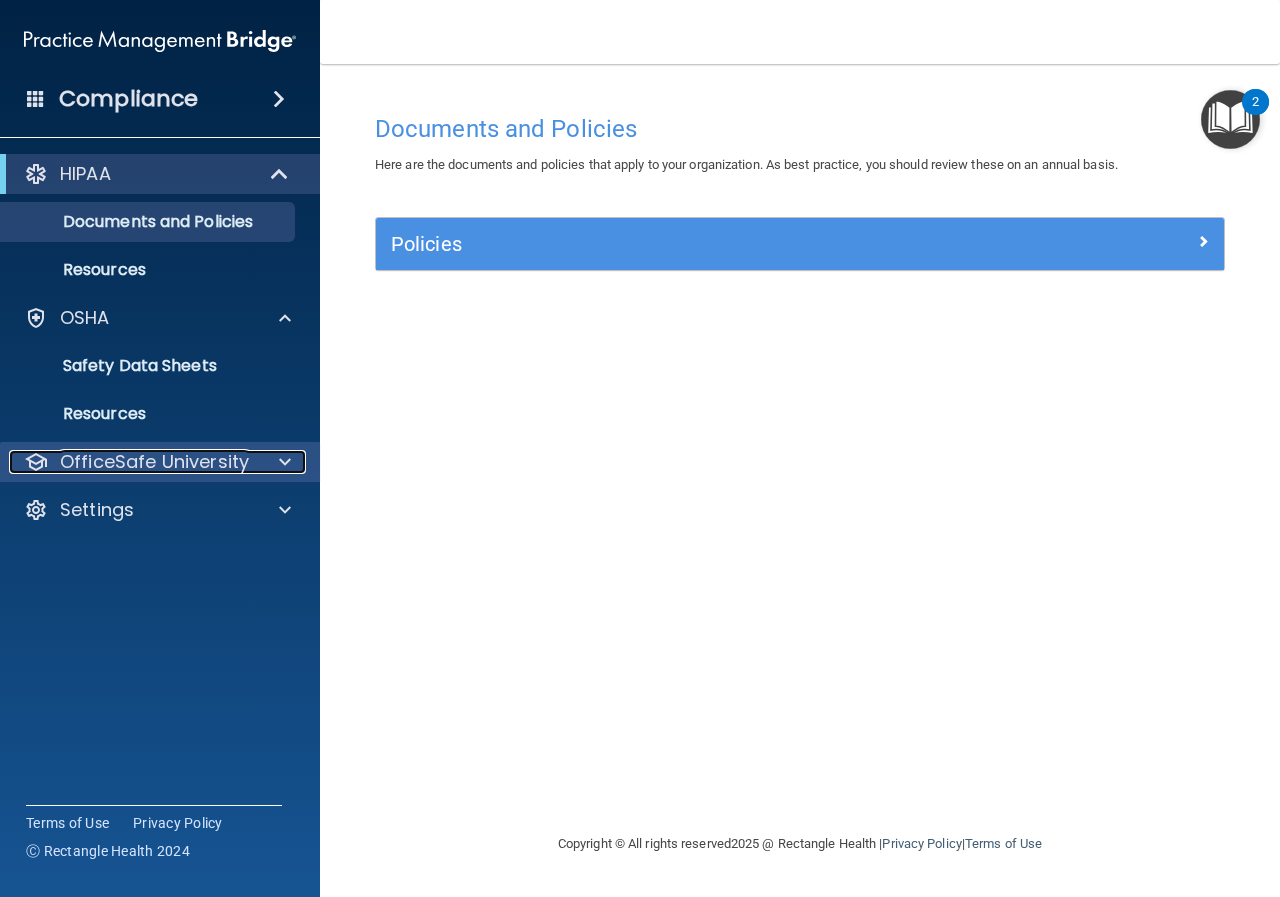 click at bounding box center [282, 462] 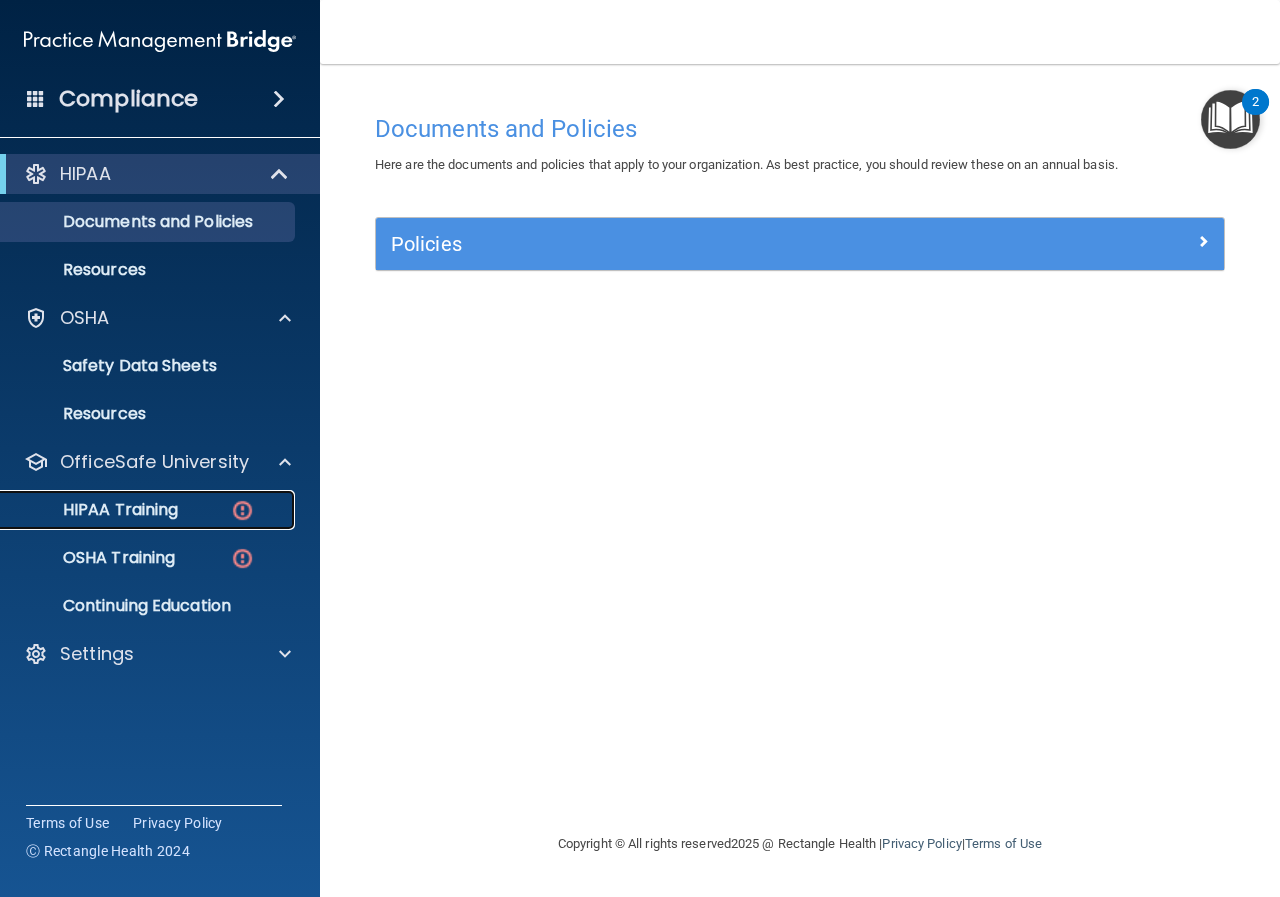 click on "HIPAA Training" at bounding box center [149, 510] 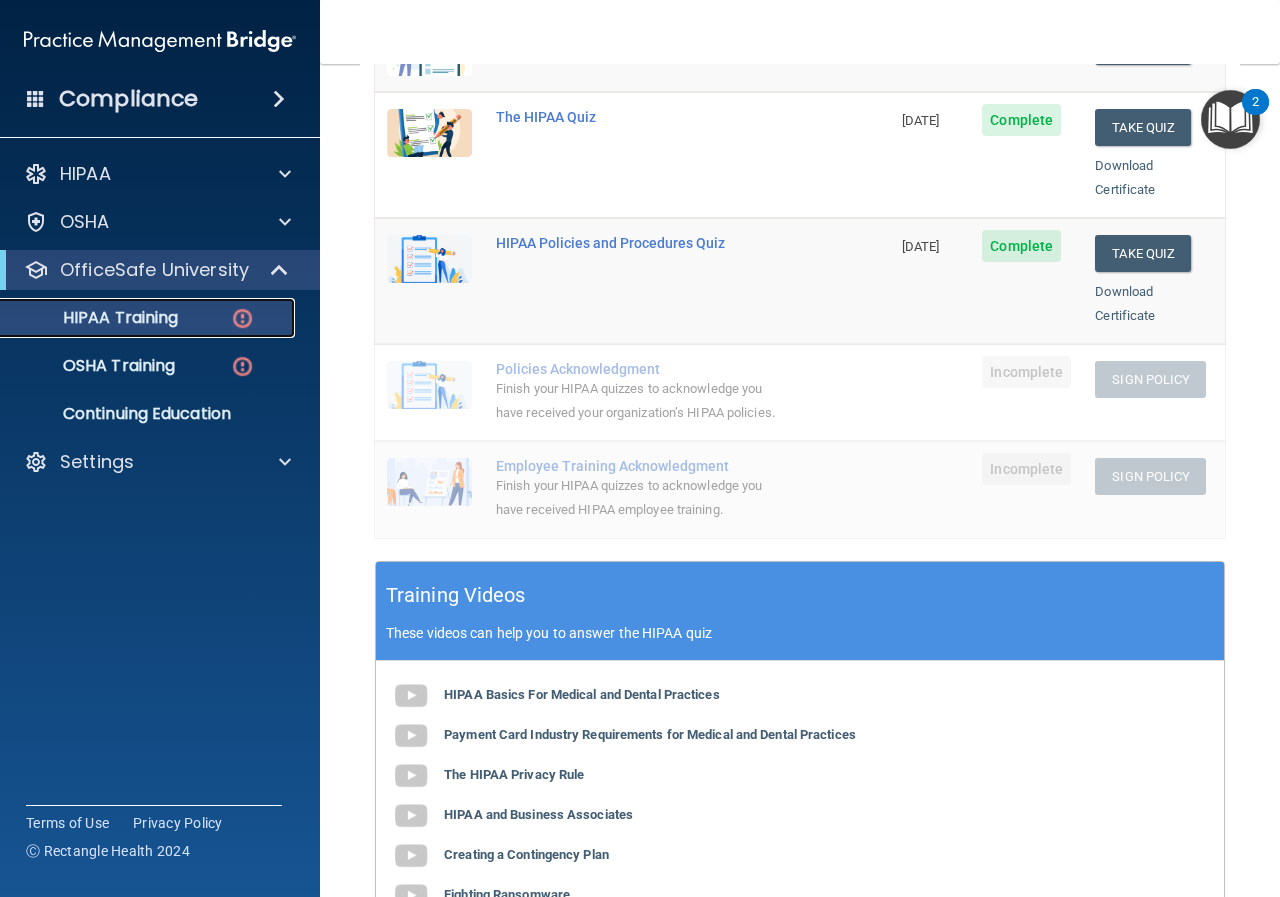 scroll, scrollTop: 400, scrollLeft: 0, axis: vertical 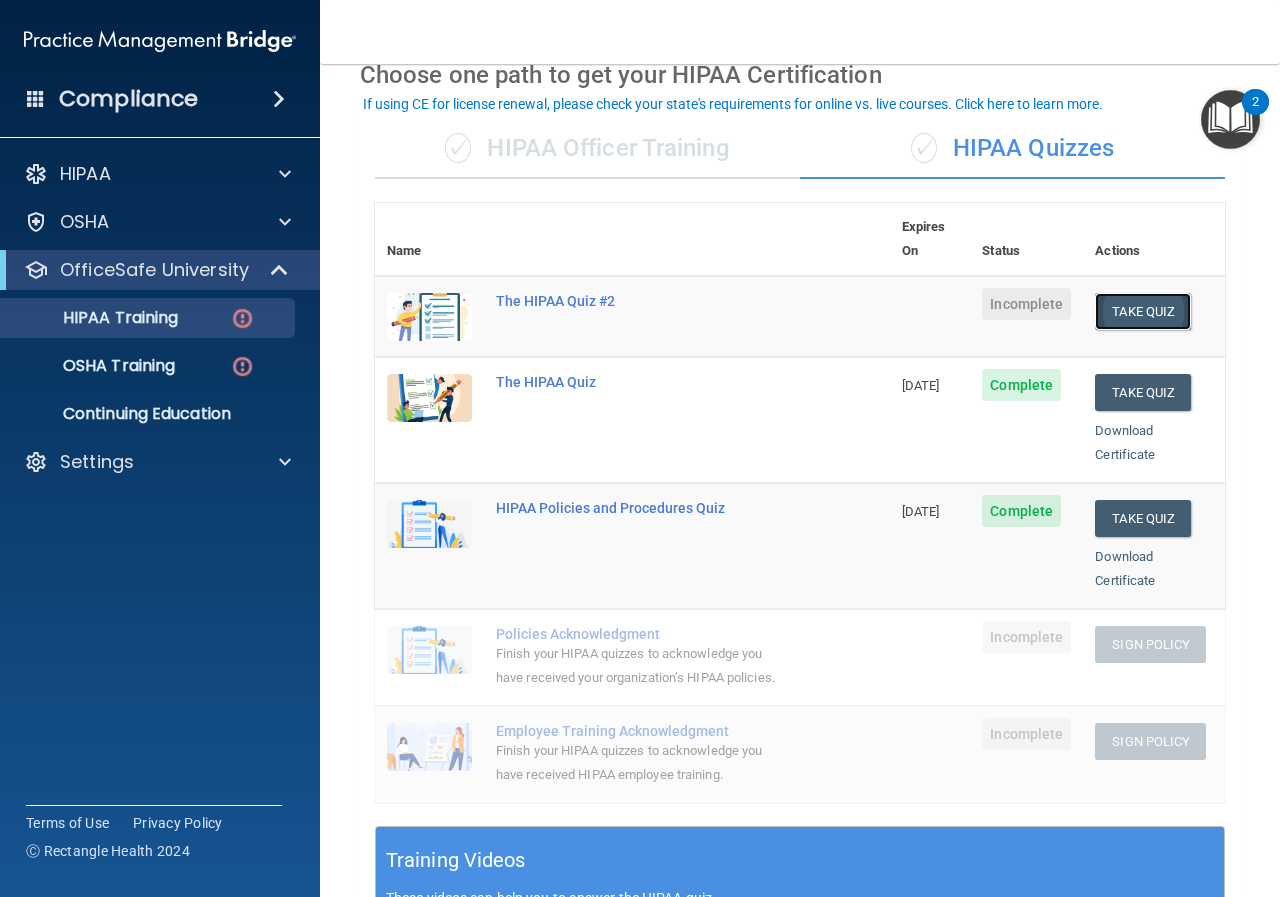 click on "Take Quiz" at bounding box center [1143, 311] 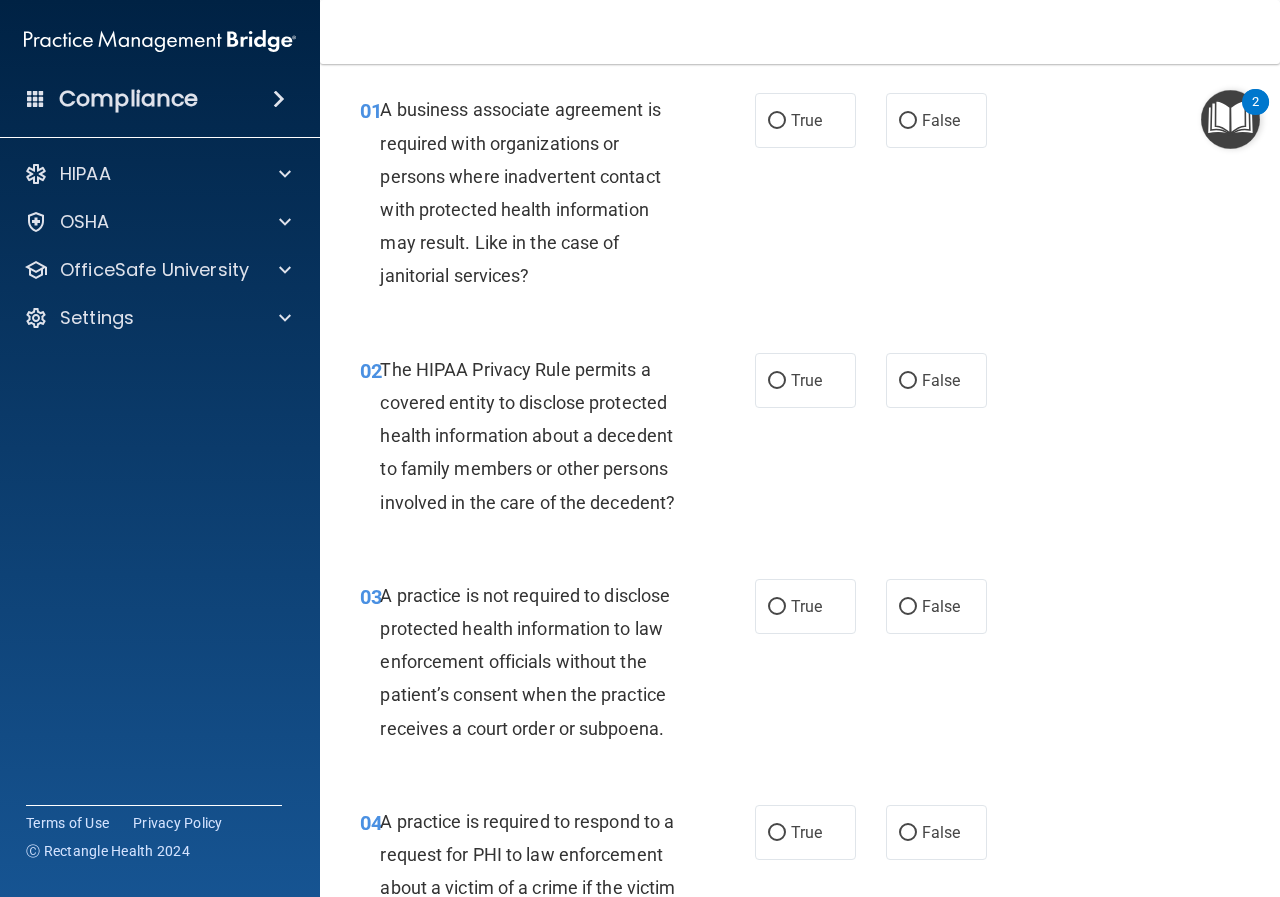 scroll, scrollTop: 100, scrollLeft: 0, axis: vertical 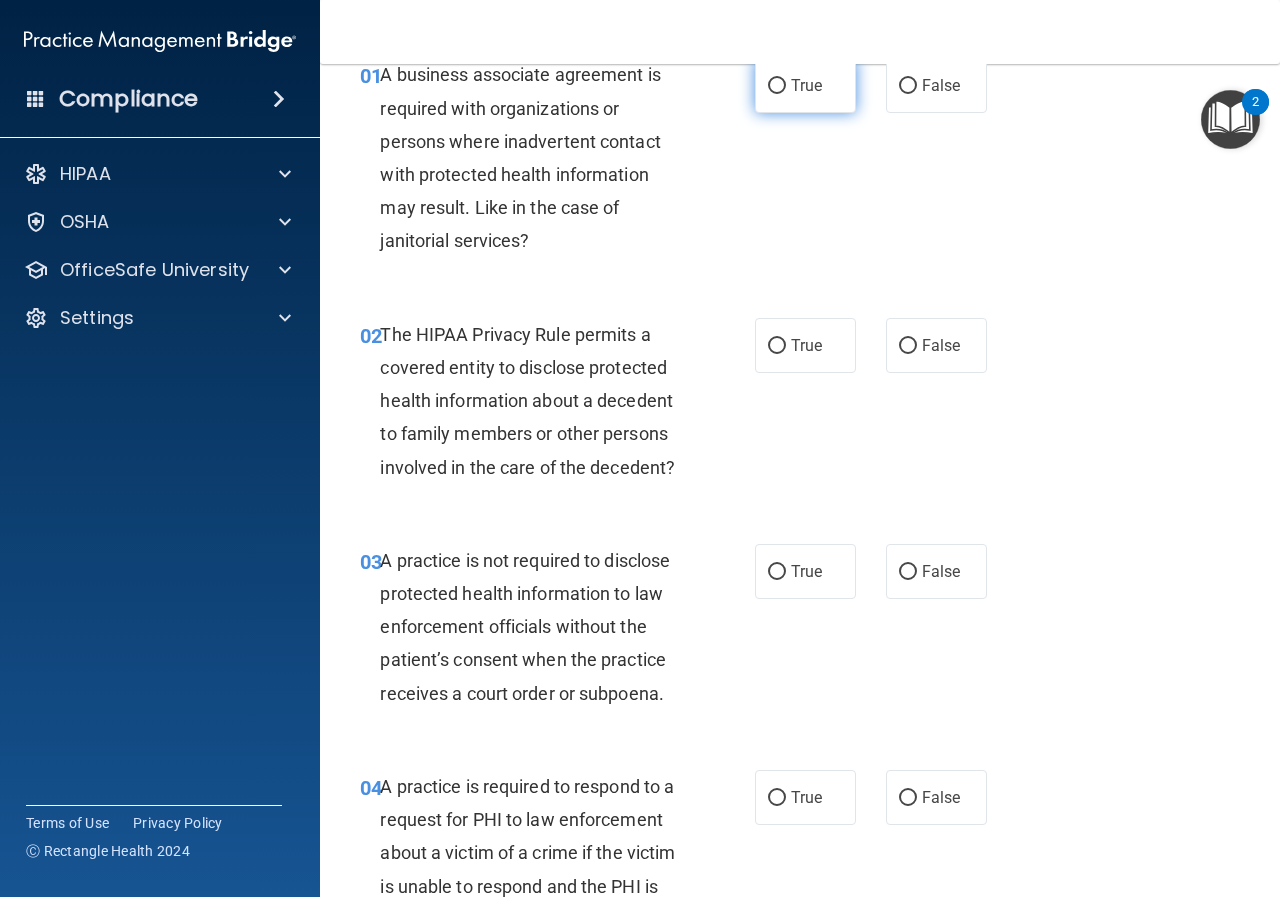 click on "True" at bounding box center (805, 85) 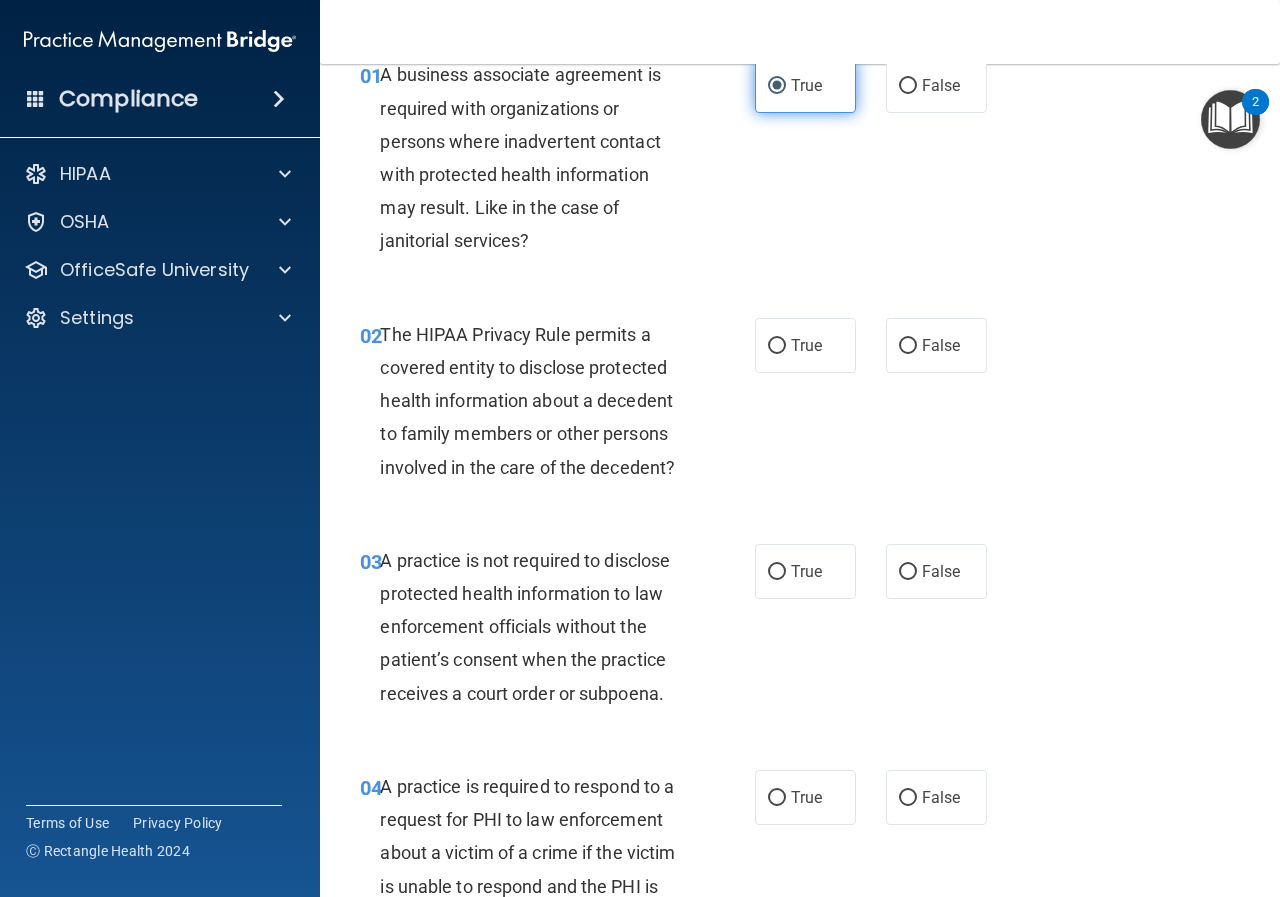 click on "True" at bounding box center [805, 85] 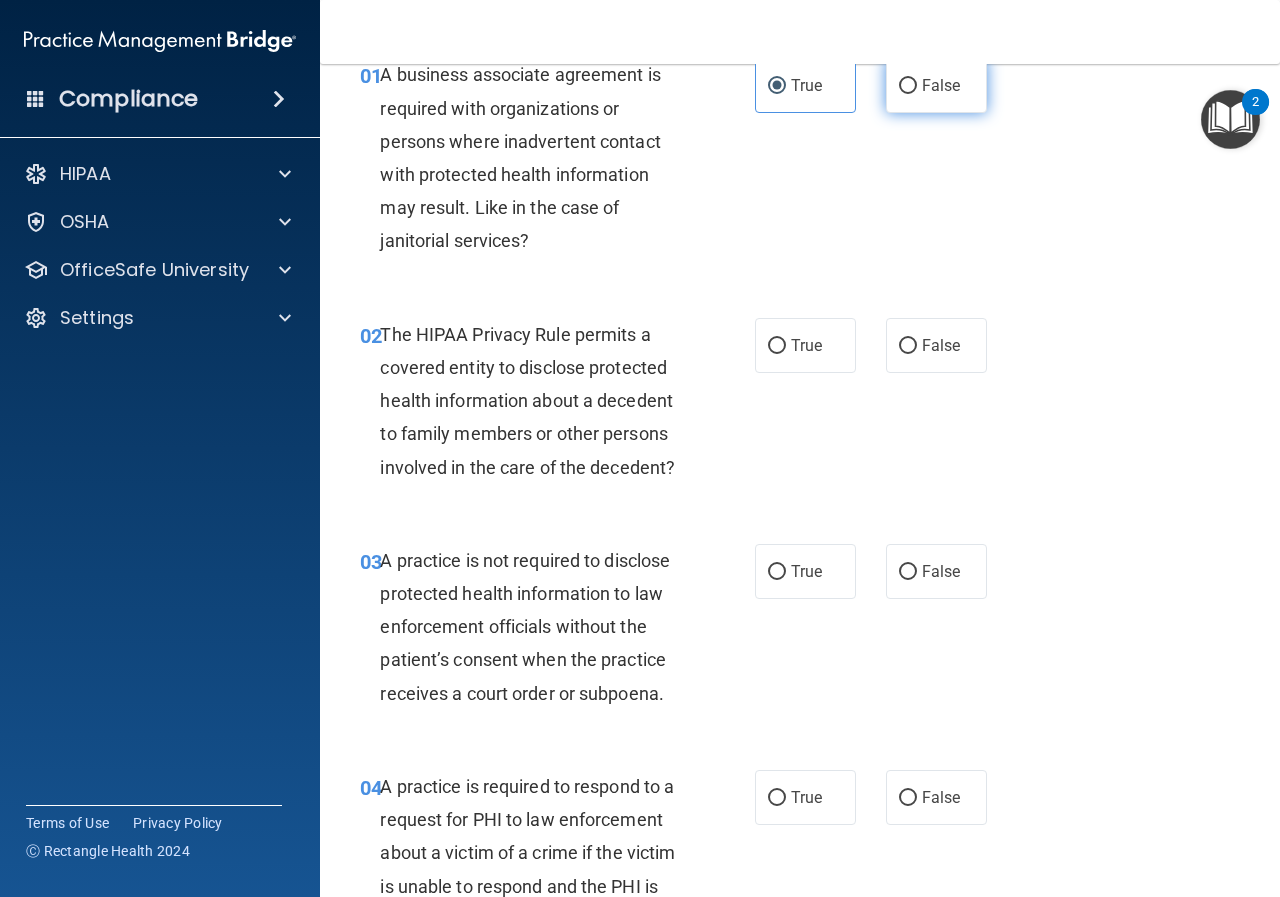 click on "False" at bounding box center [936, 85] 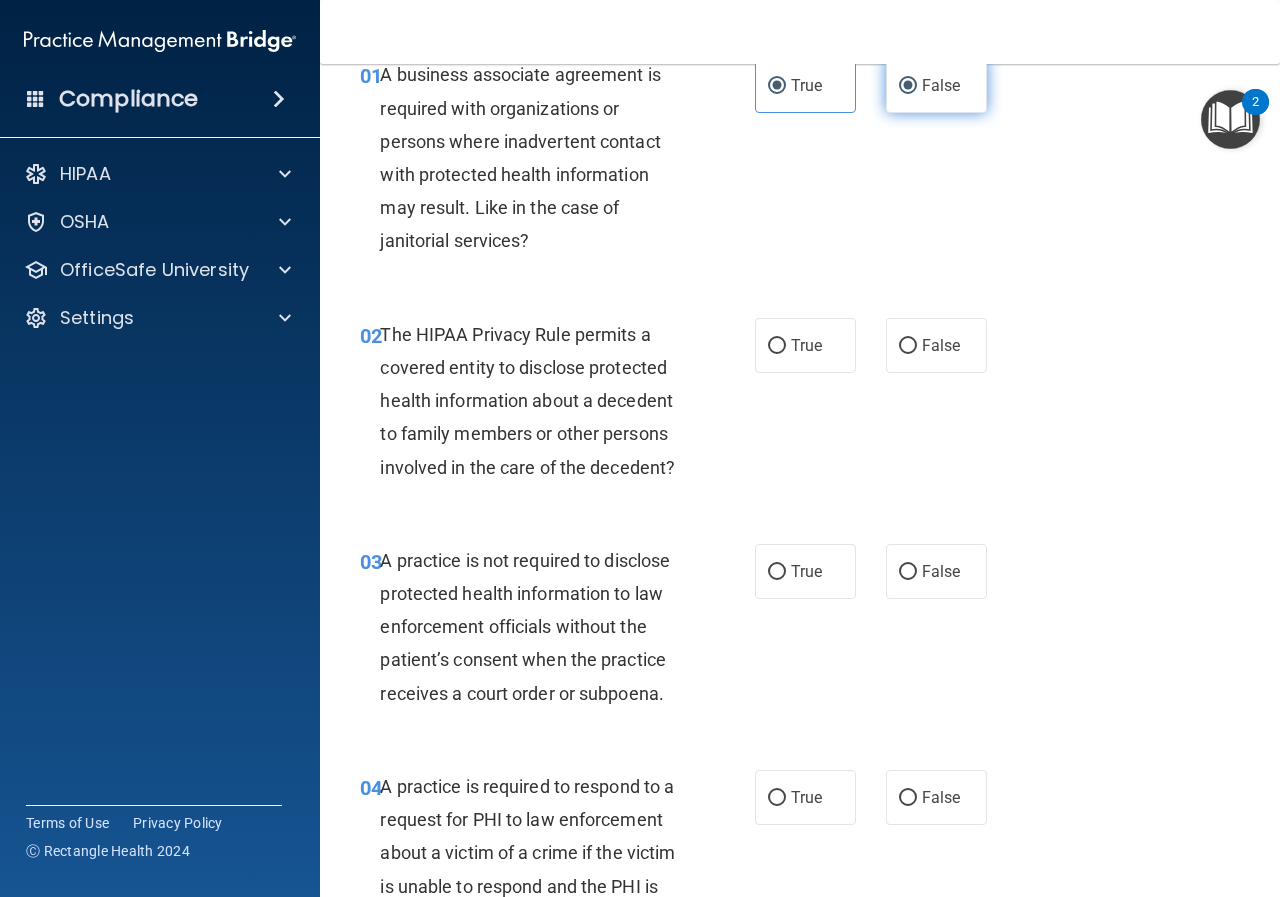 radio on "false" 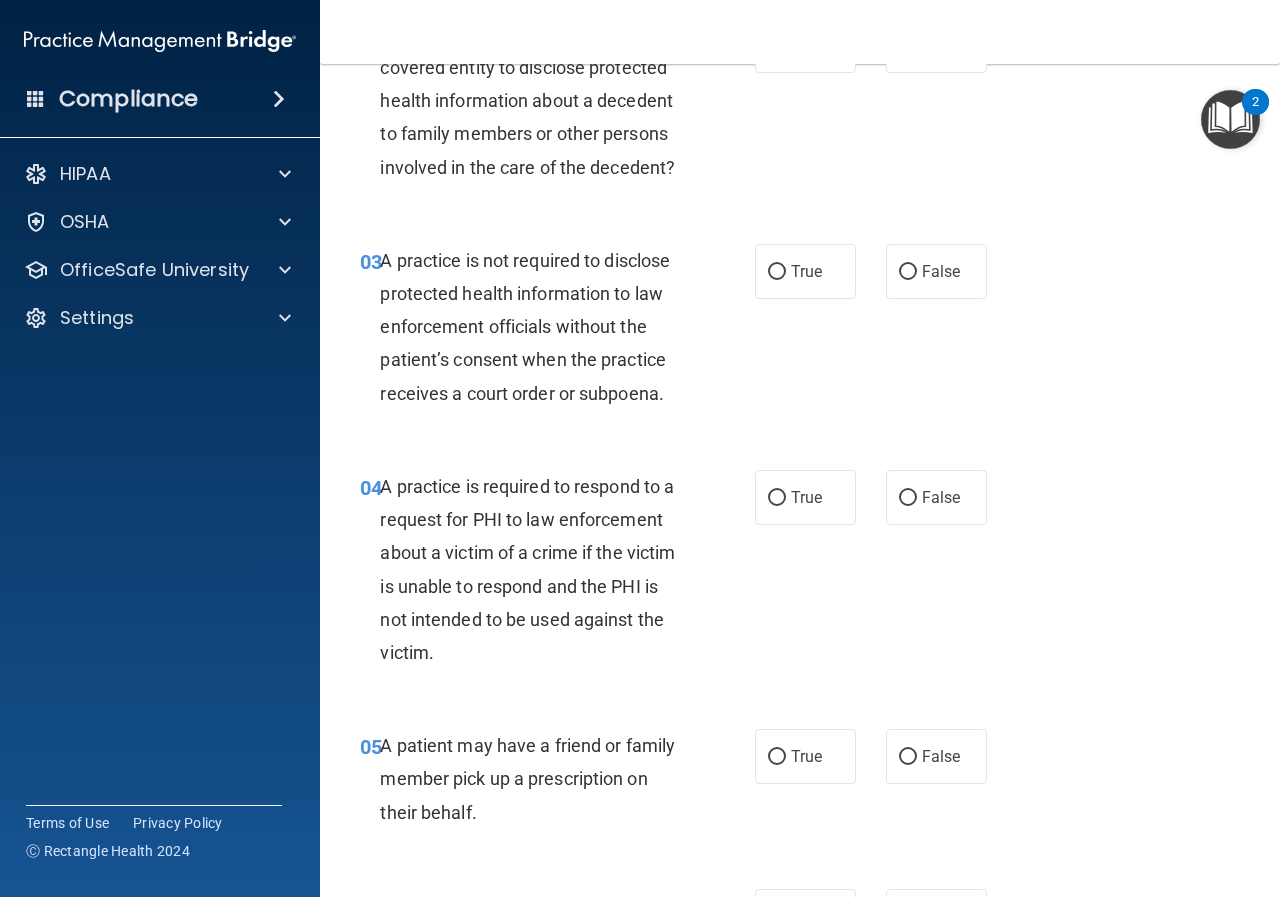 scroll, scrollTop: 300, scrollLeft: 0, axis: vertical 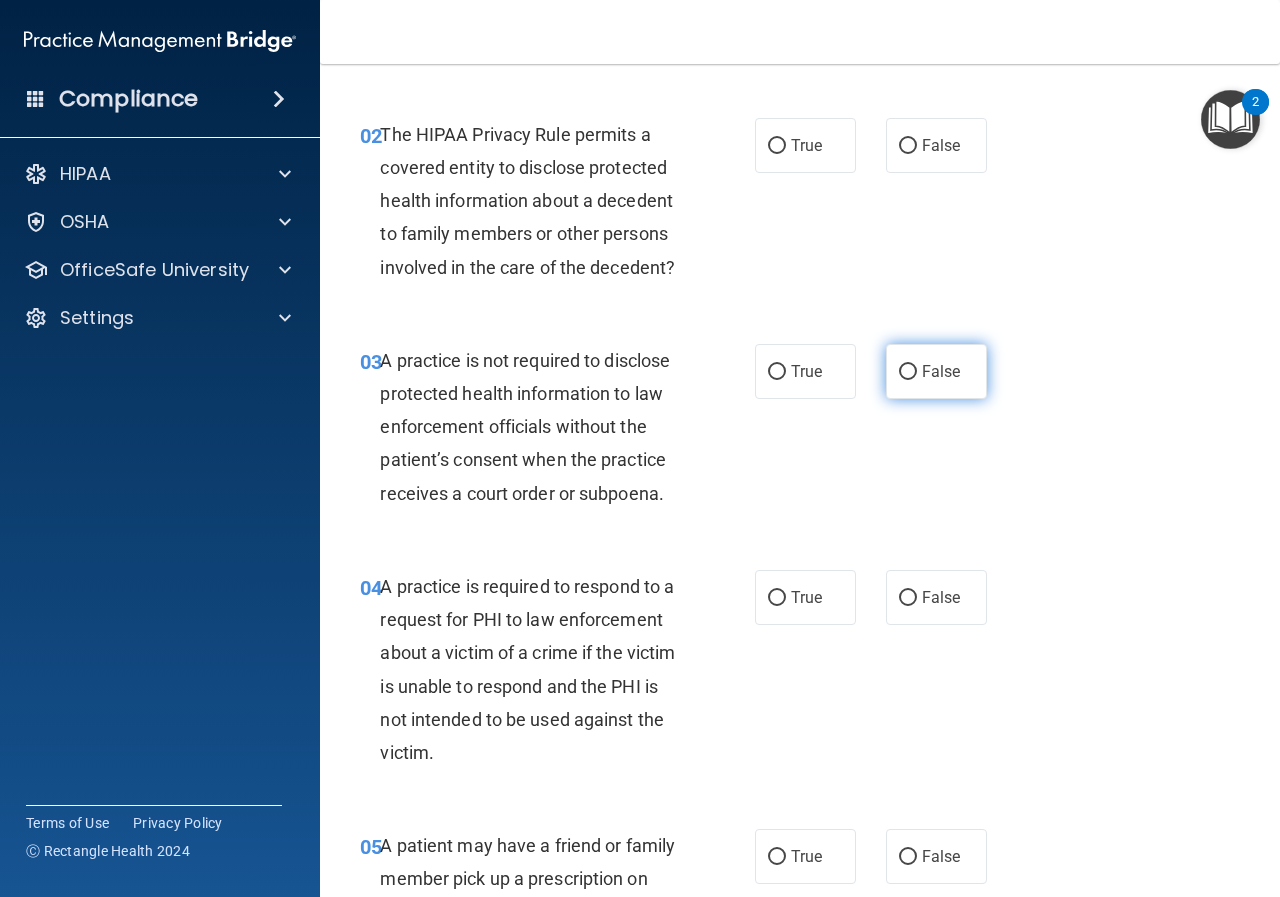 click on "False" at bounding box center [908, 372] 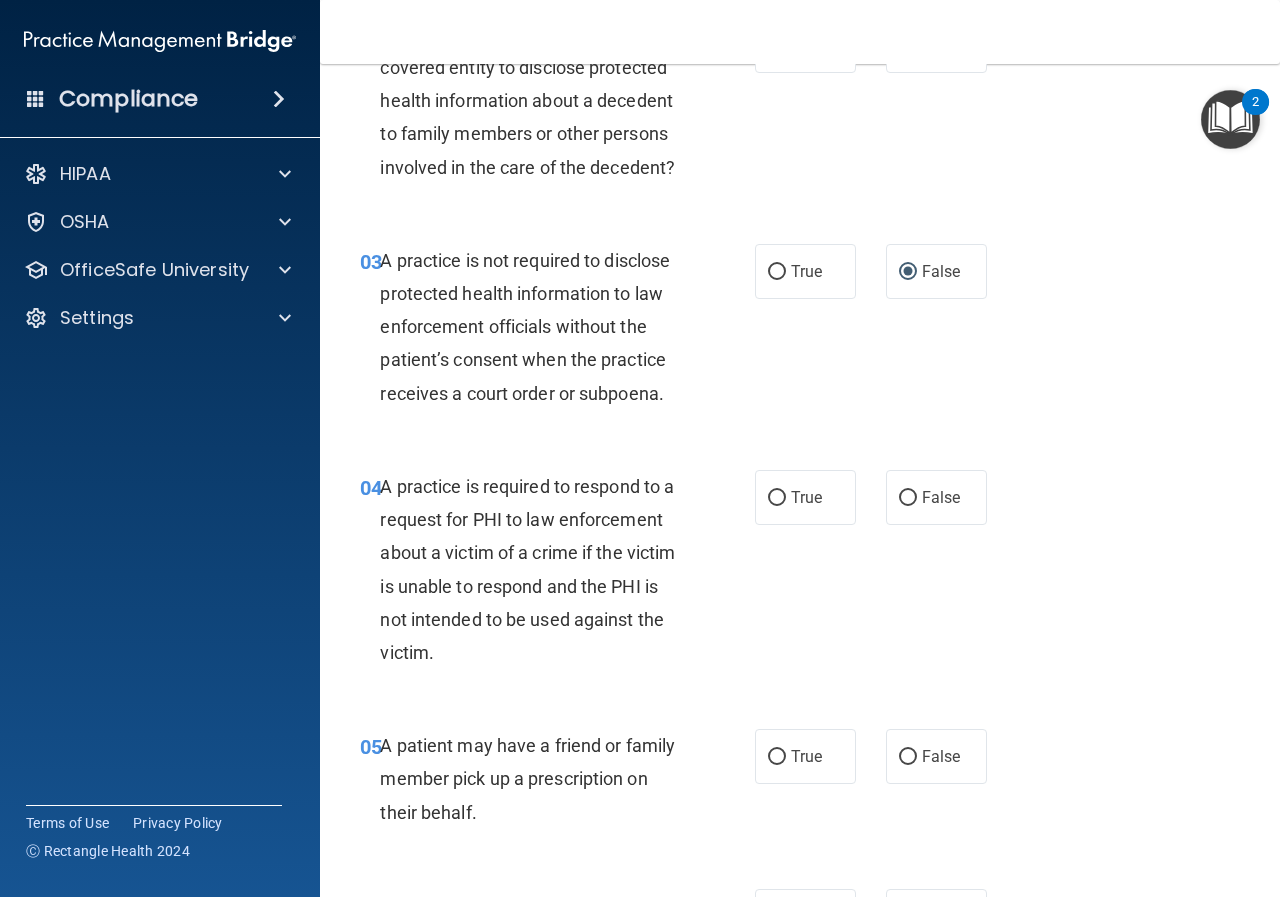 scroll, scrollTop: 0, scrollLeft: 0, axis: both 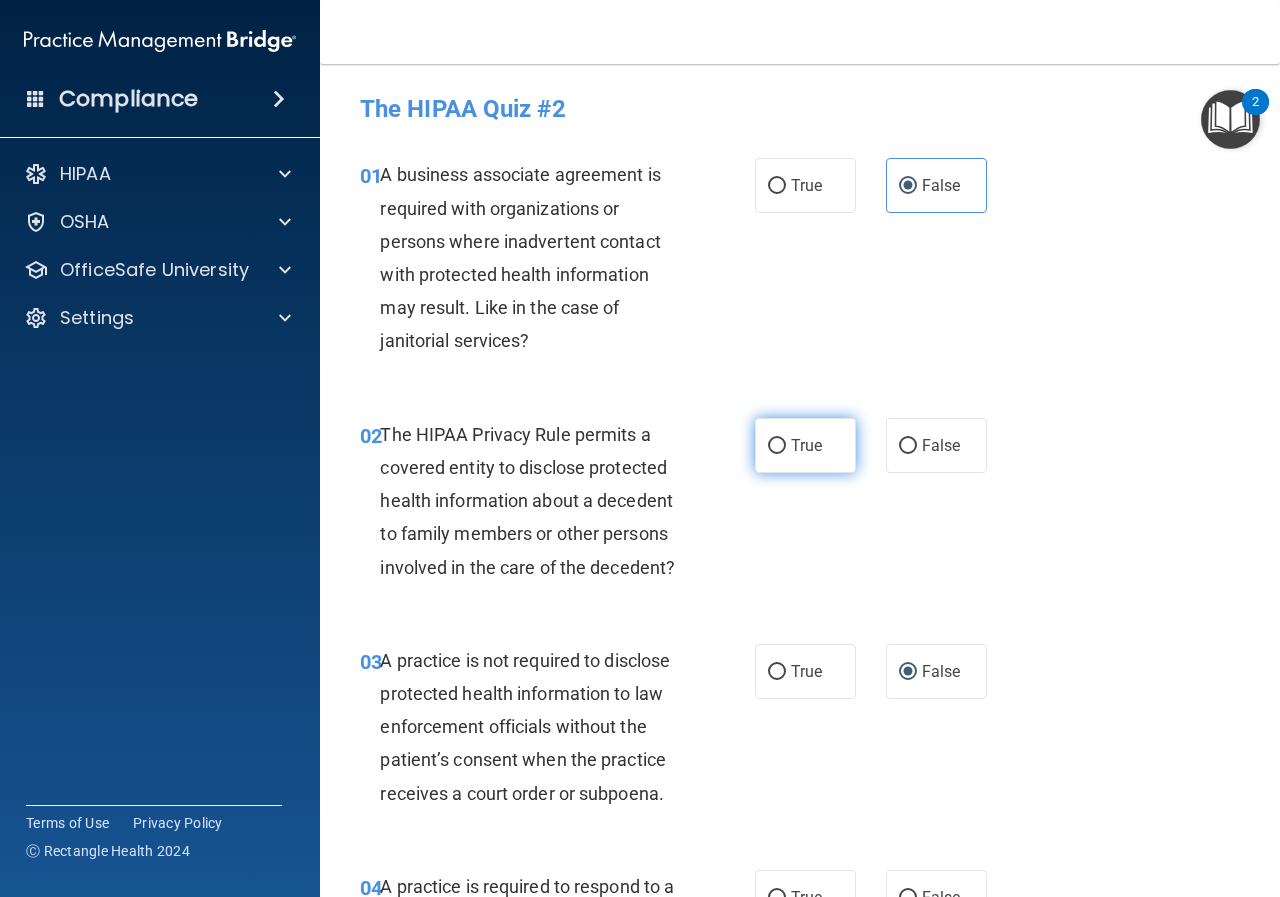 click on "True" at bounding box center (777, 446) 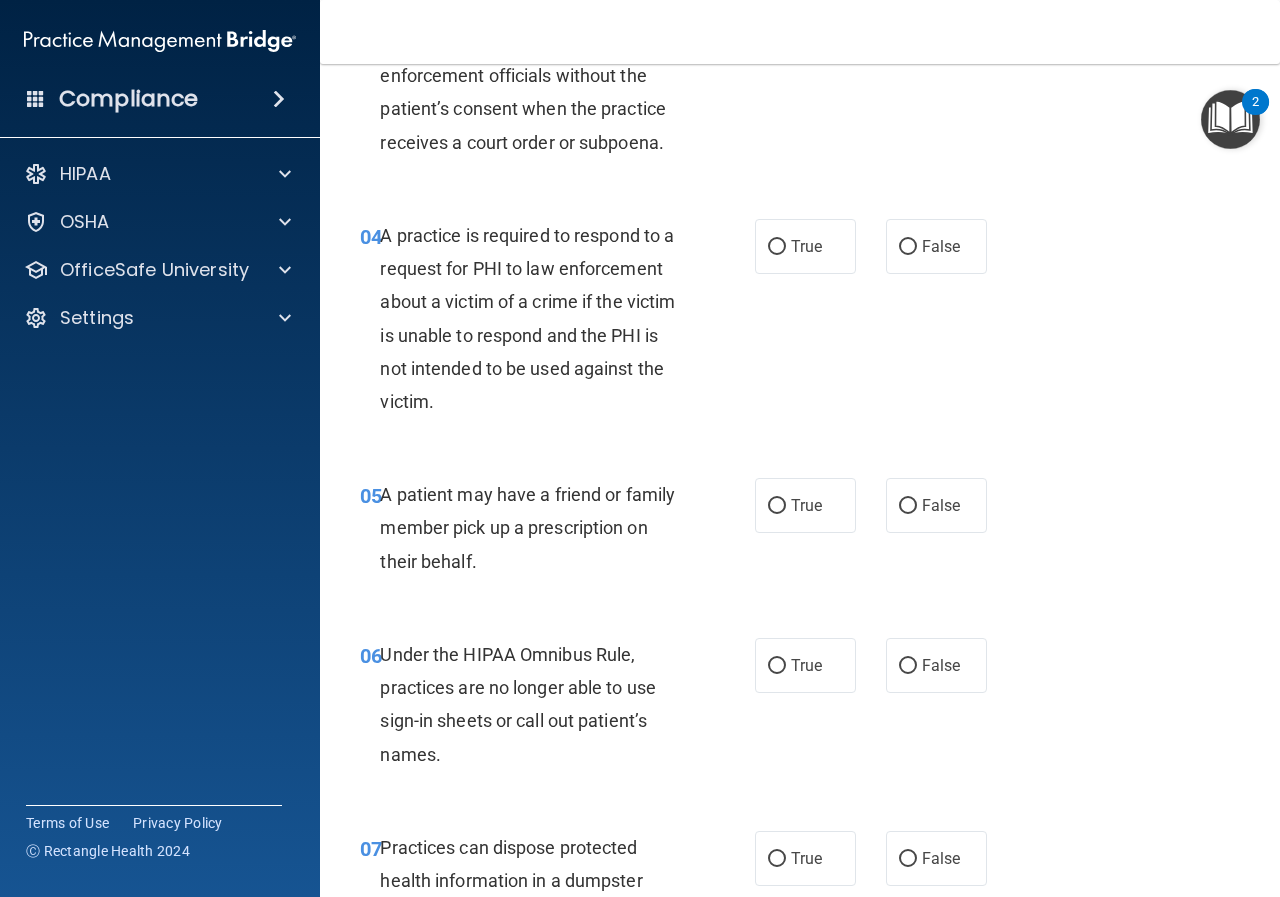 scroll, scrollTop: 700, scrollLeft: 0, axis: vertical 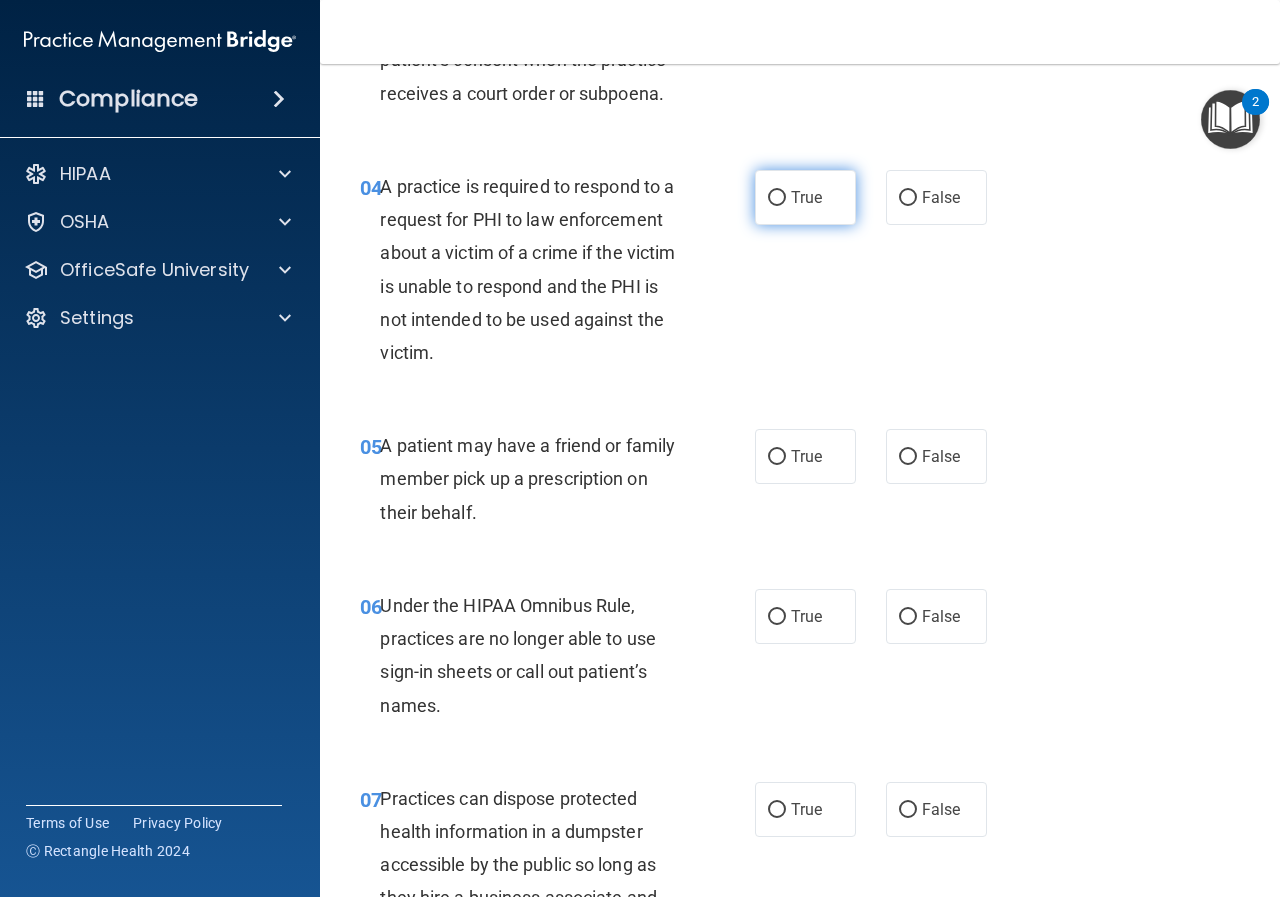 click on "True" at bounding box center [805, 197] 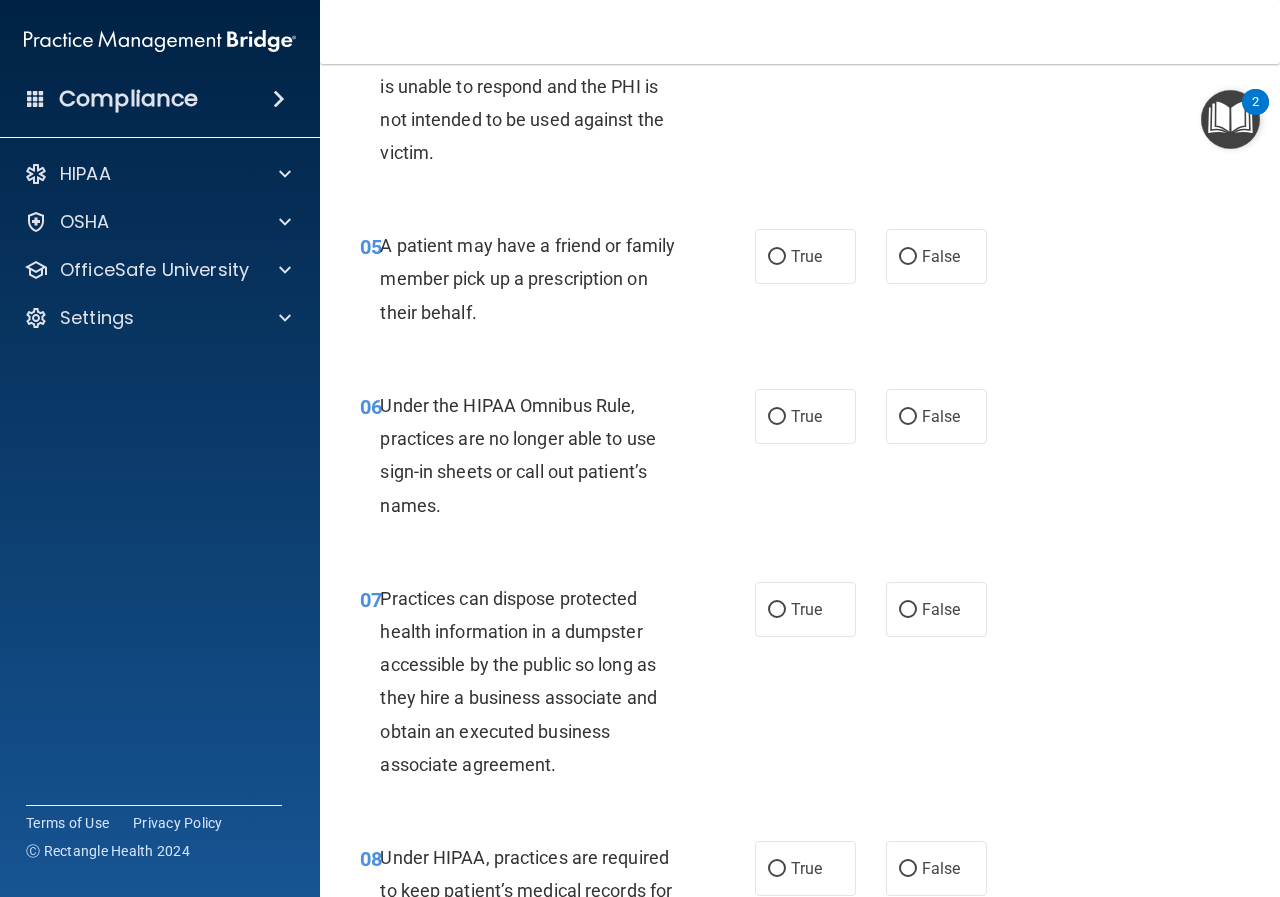 scroll, scrollTop: 1000, scrollLeft: 0, axis: vertical 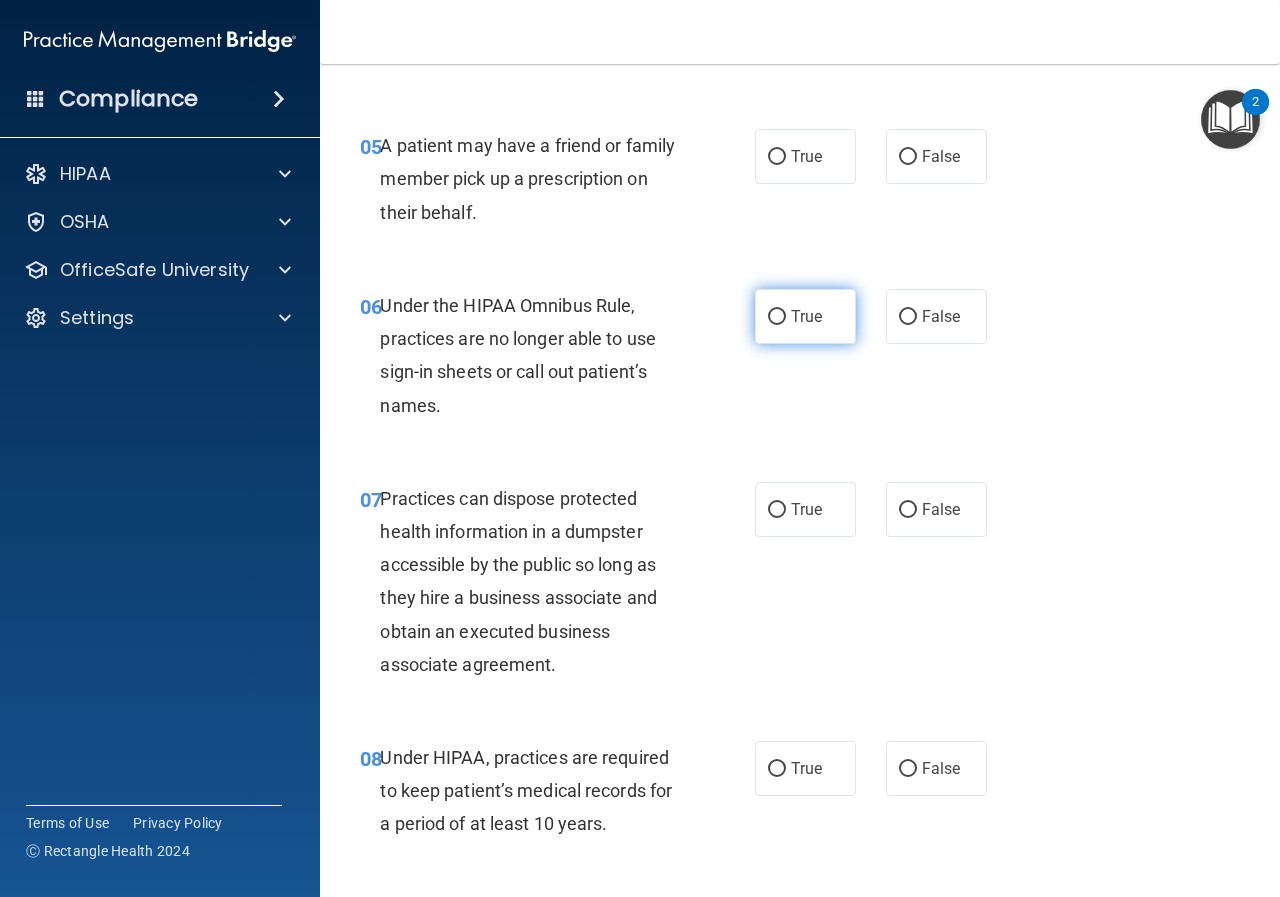 click on "True" at bounding box center (805, 316) 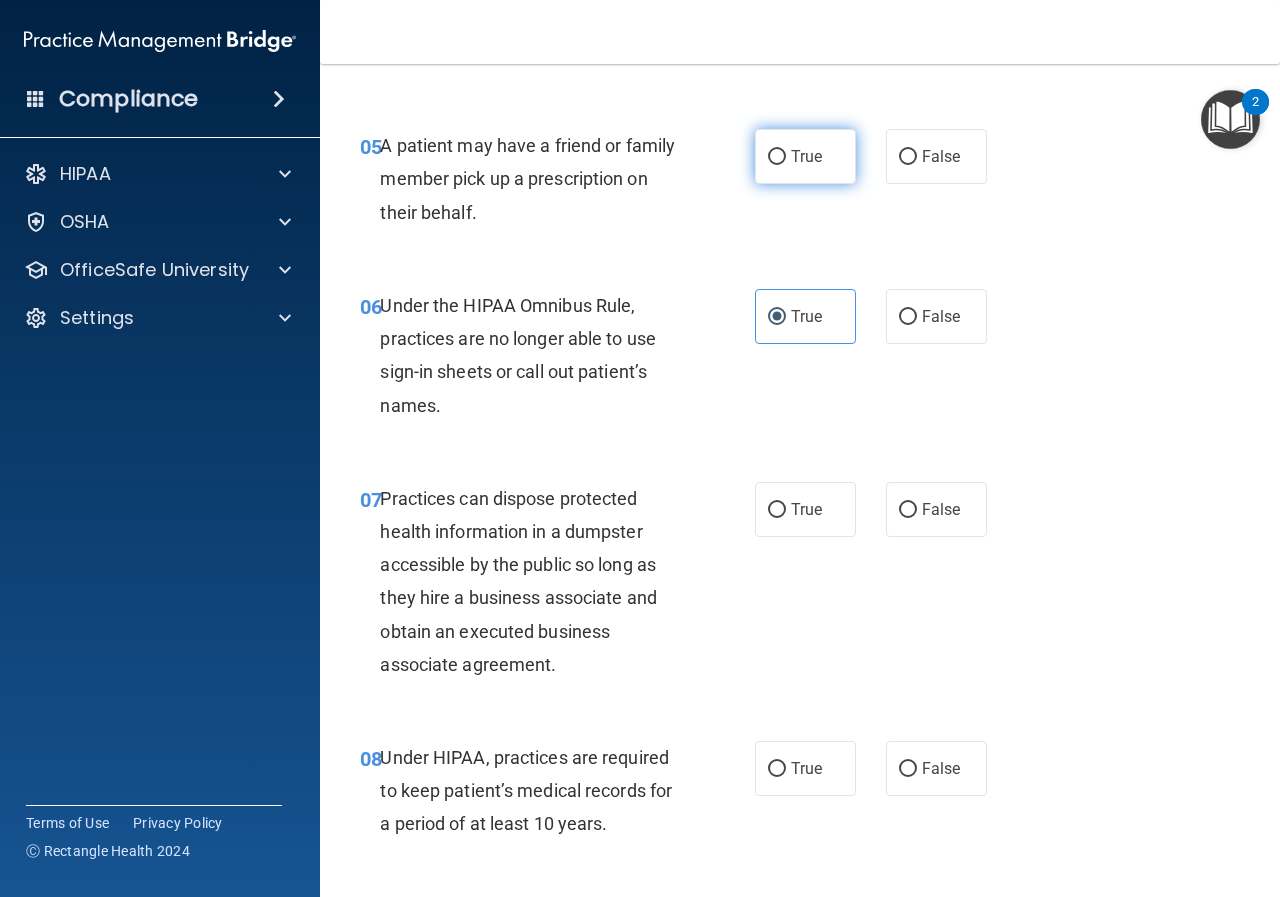 click on "True" at bounding box center [805, 156] 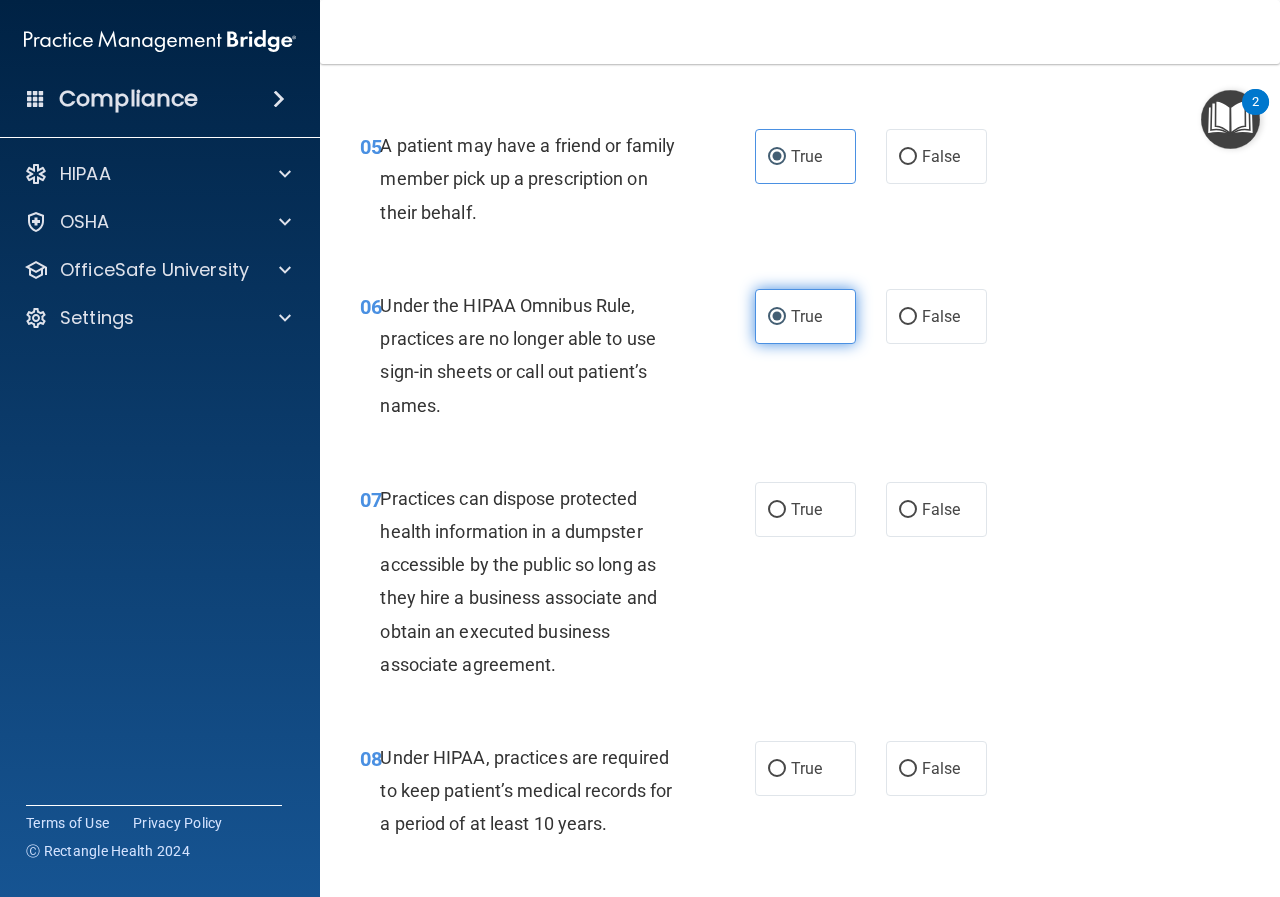 click on "True" at bounding box center (806, 316) 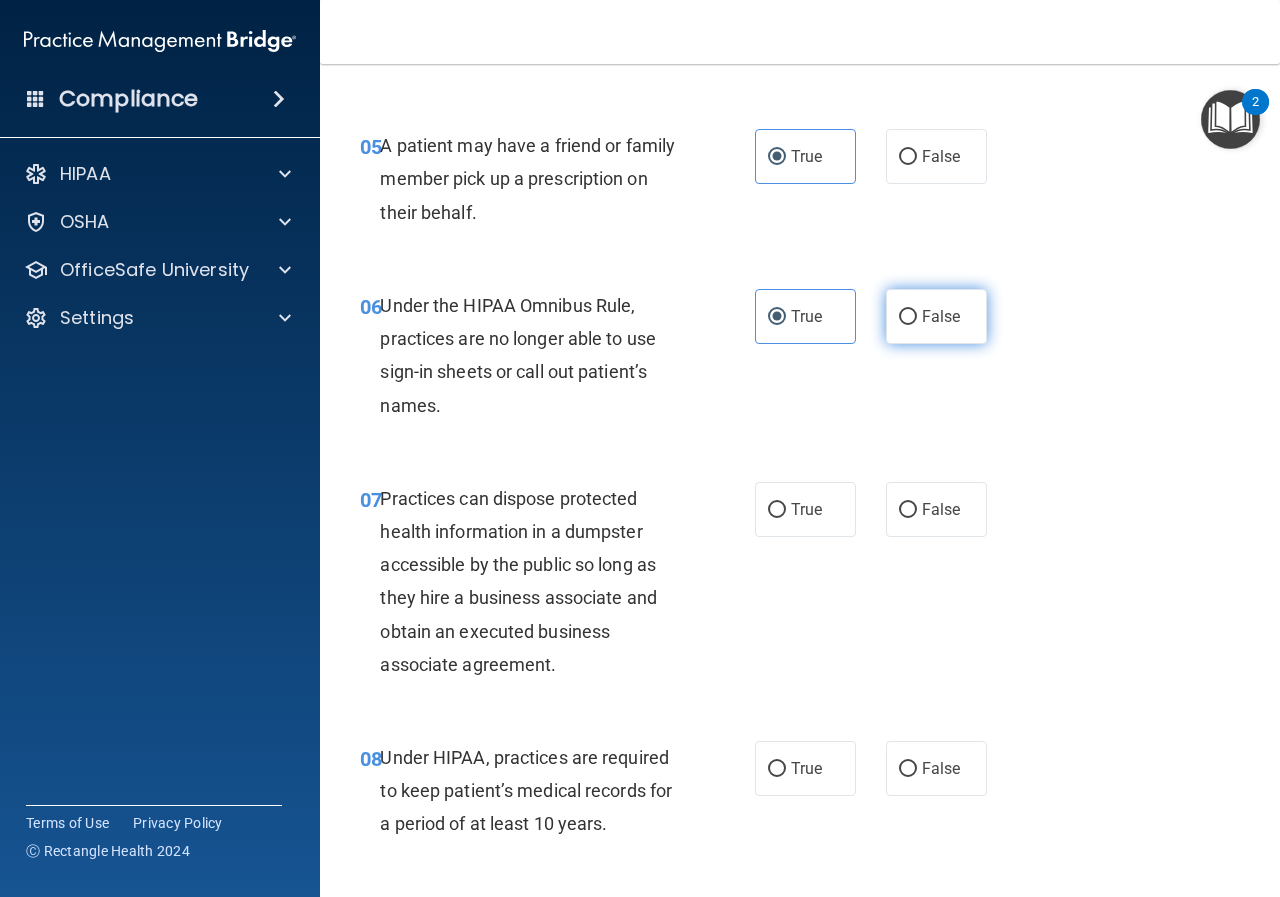 click on "False" at bounding box center [936, 316] 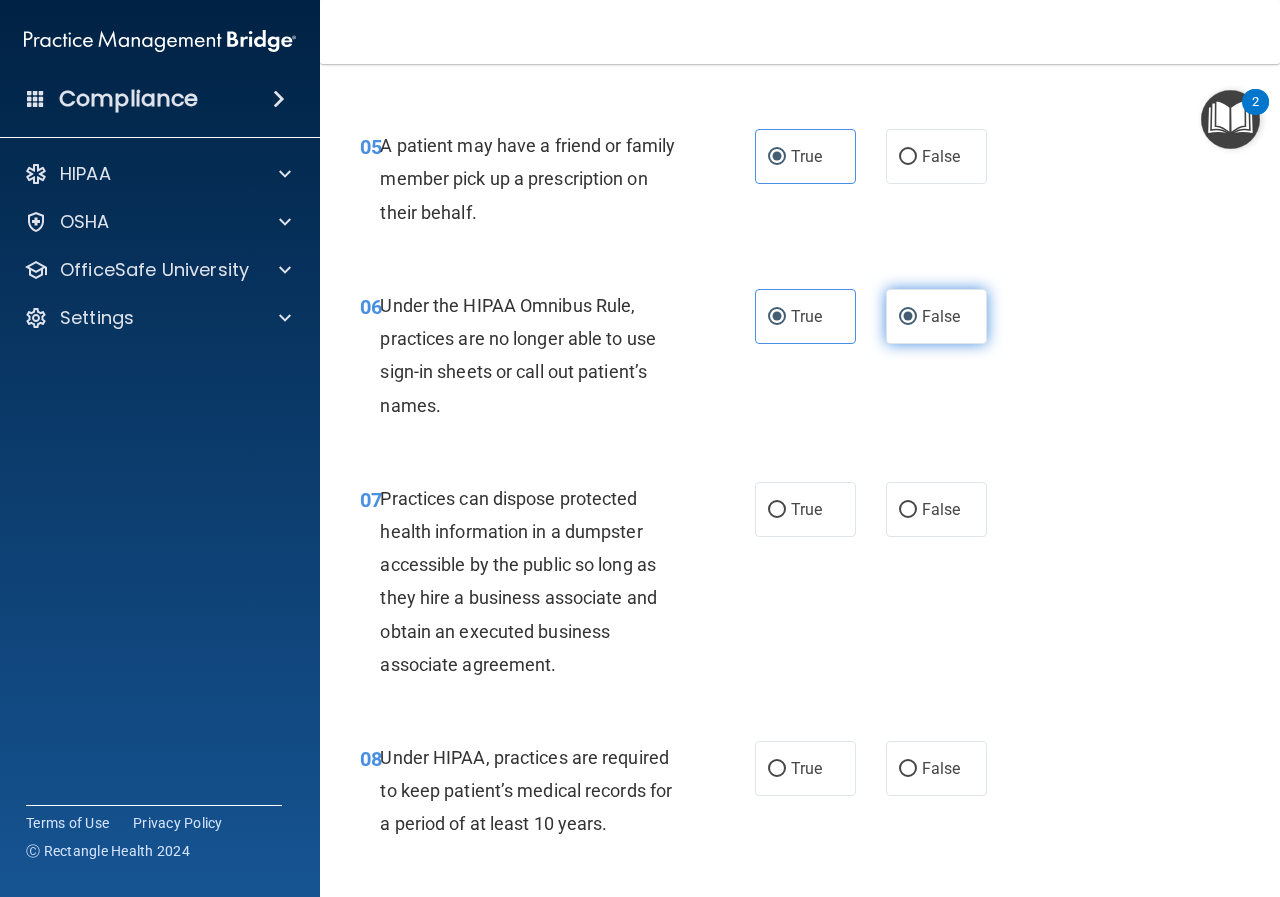 radio on "false" 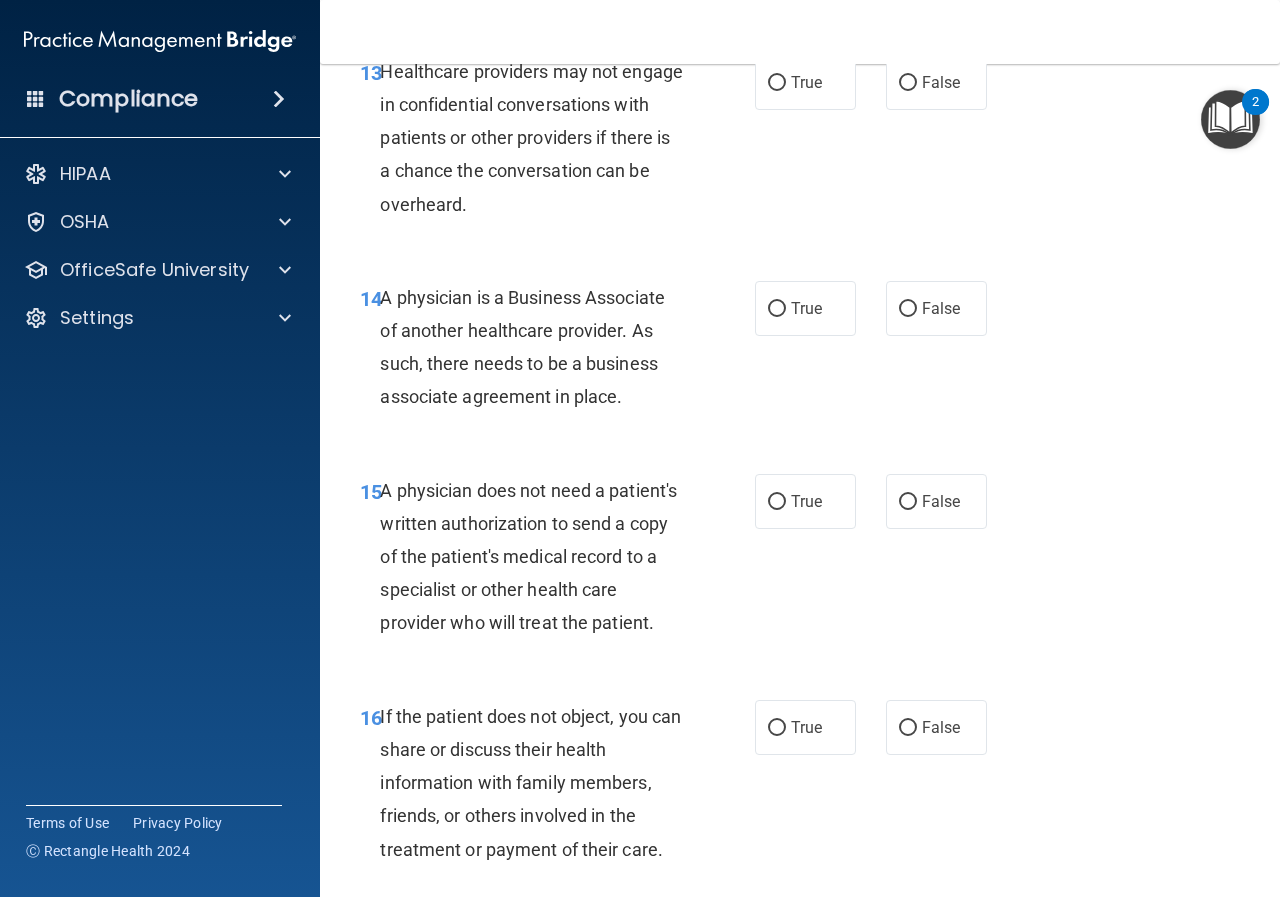 scroll, scrollTop: 2700, scrollLeft: 0, axis: vertical 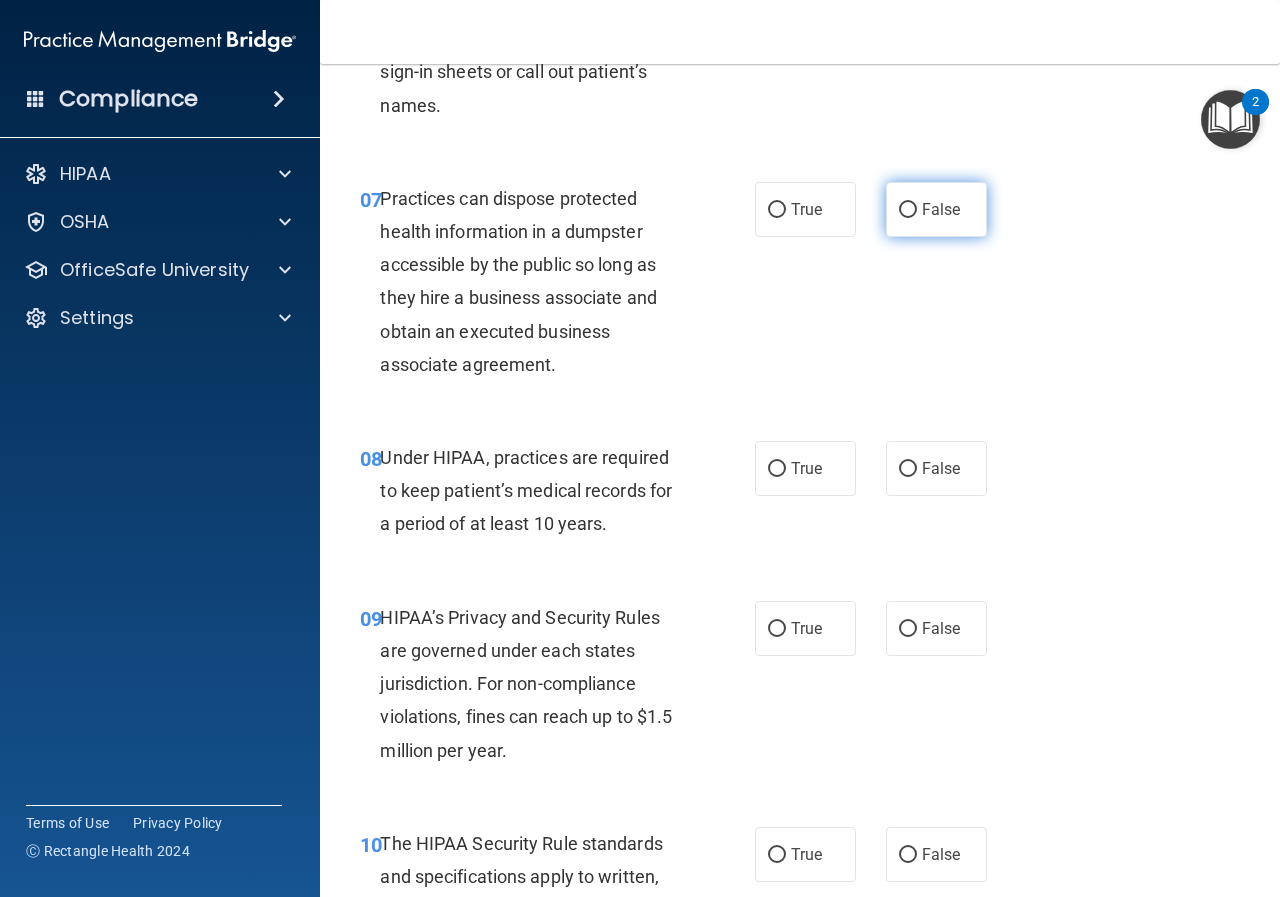 click on "False" at bounding box center [936, 209] 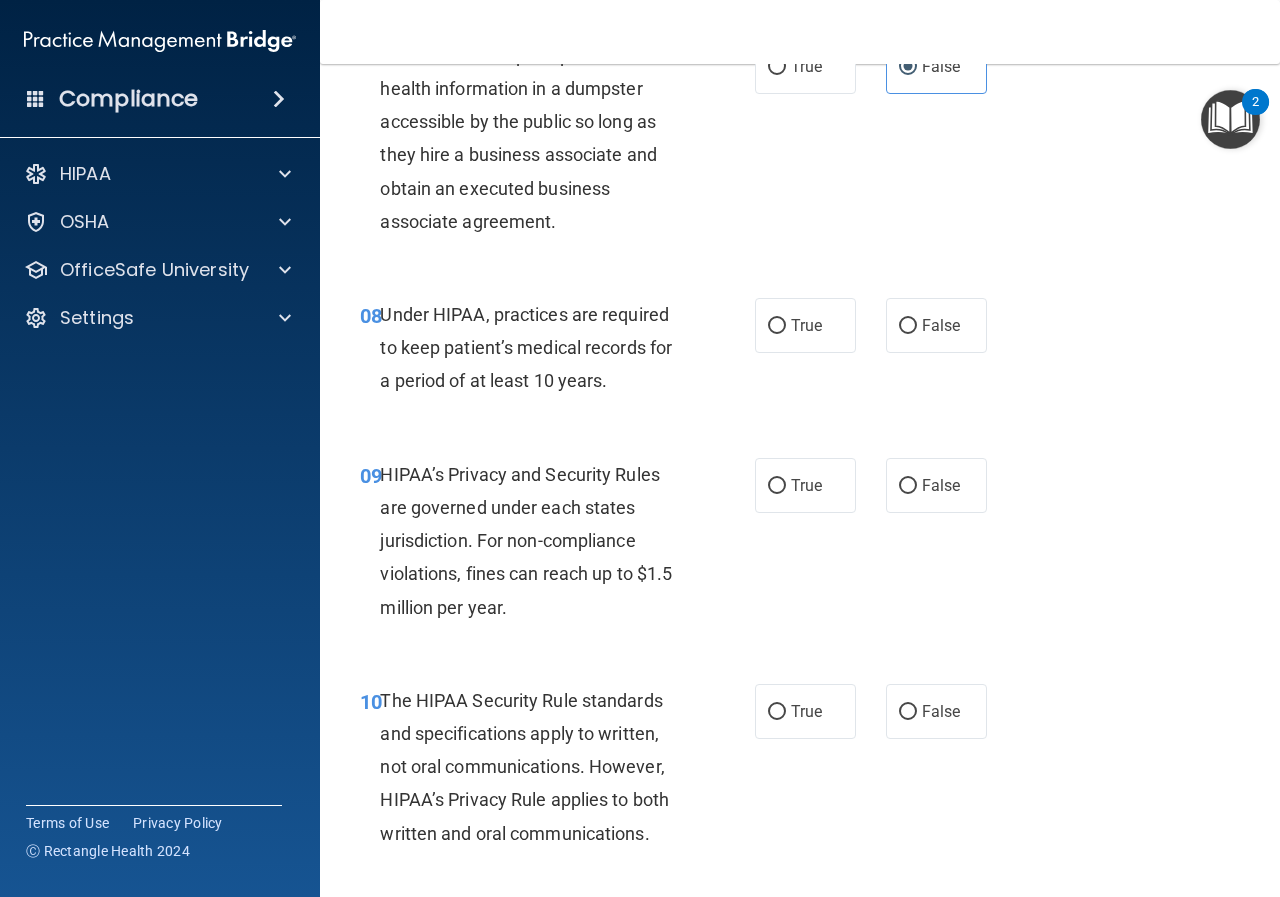 scroll, scrollTop: 1500, scrollLeft: 0, axis: vertical 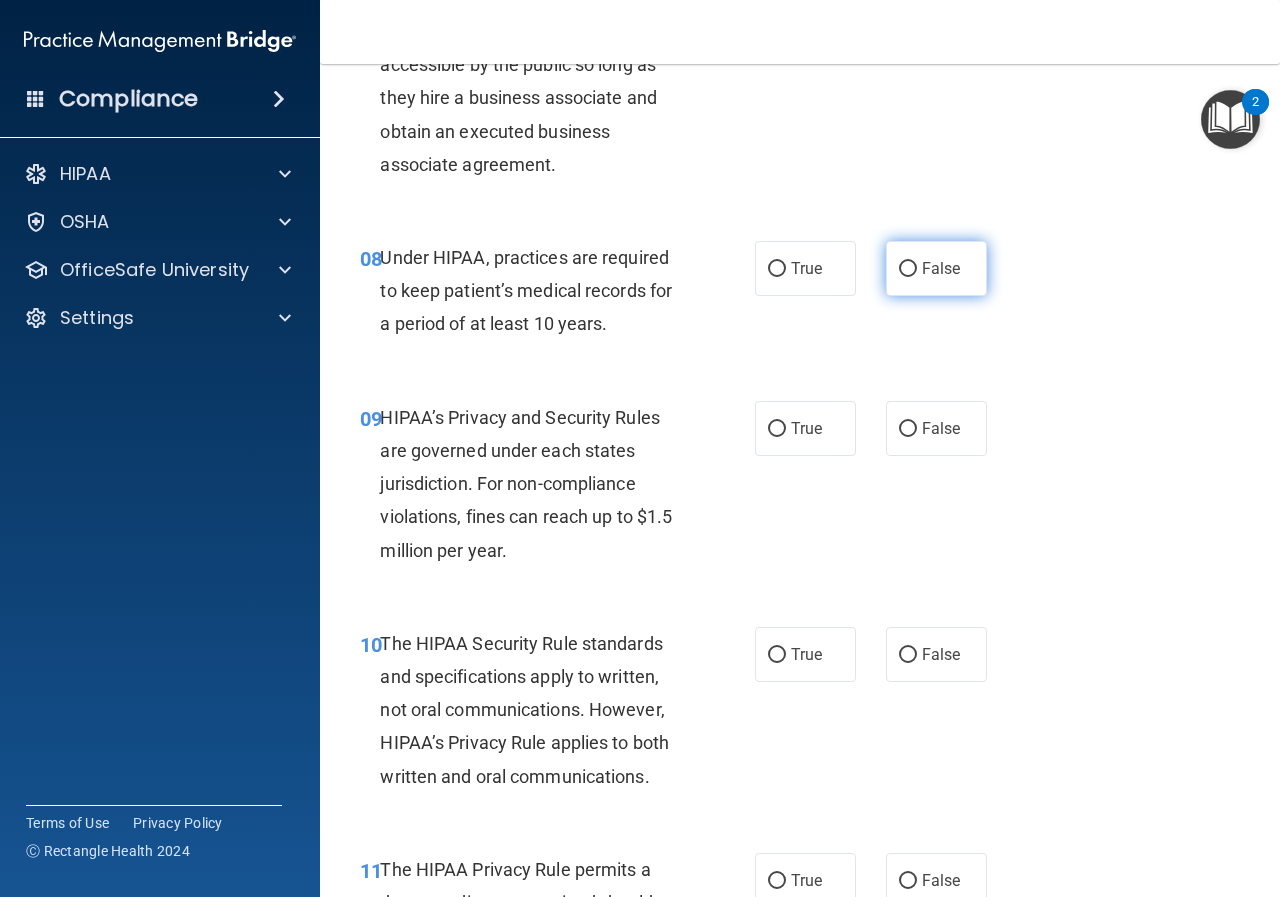 click on "False" at bounding box center [936, 268] 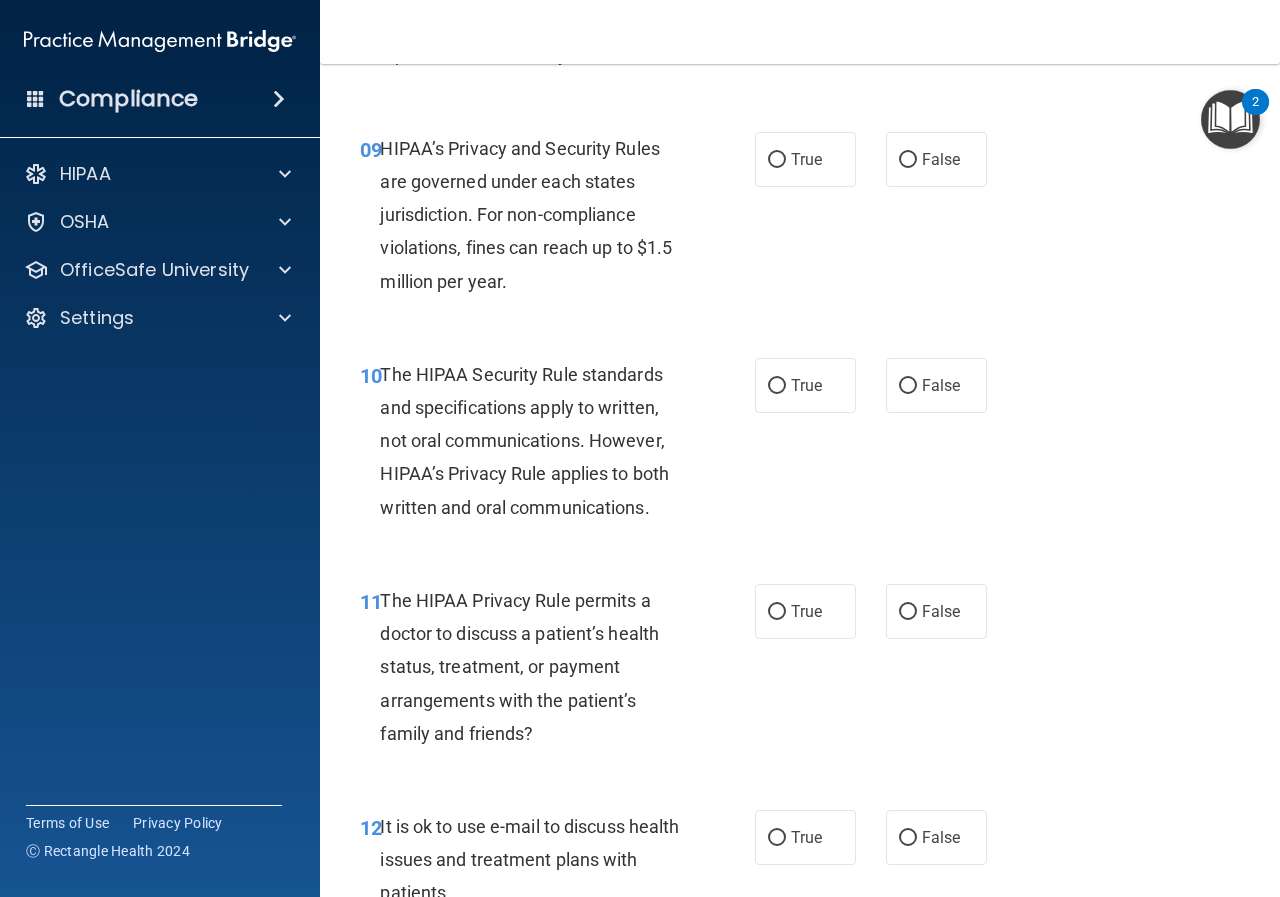 scroll, scrollTop: 1800, scrollLeft: 0, axis: vertical 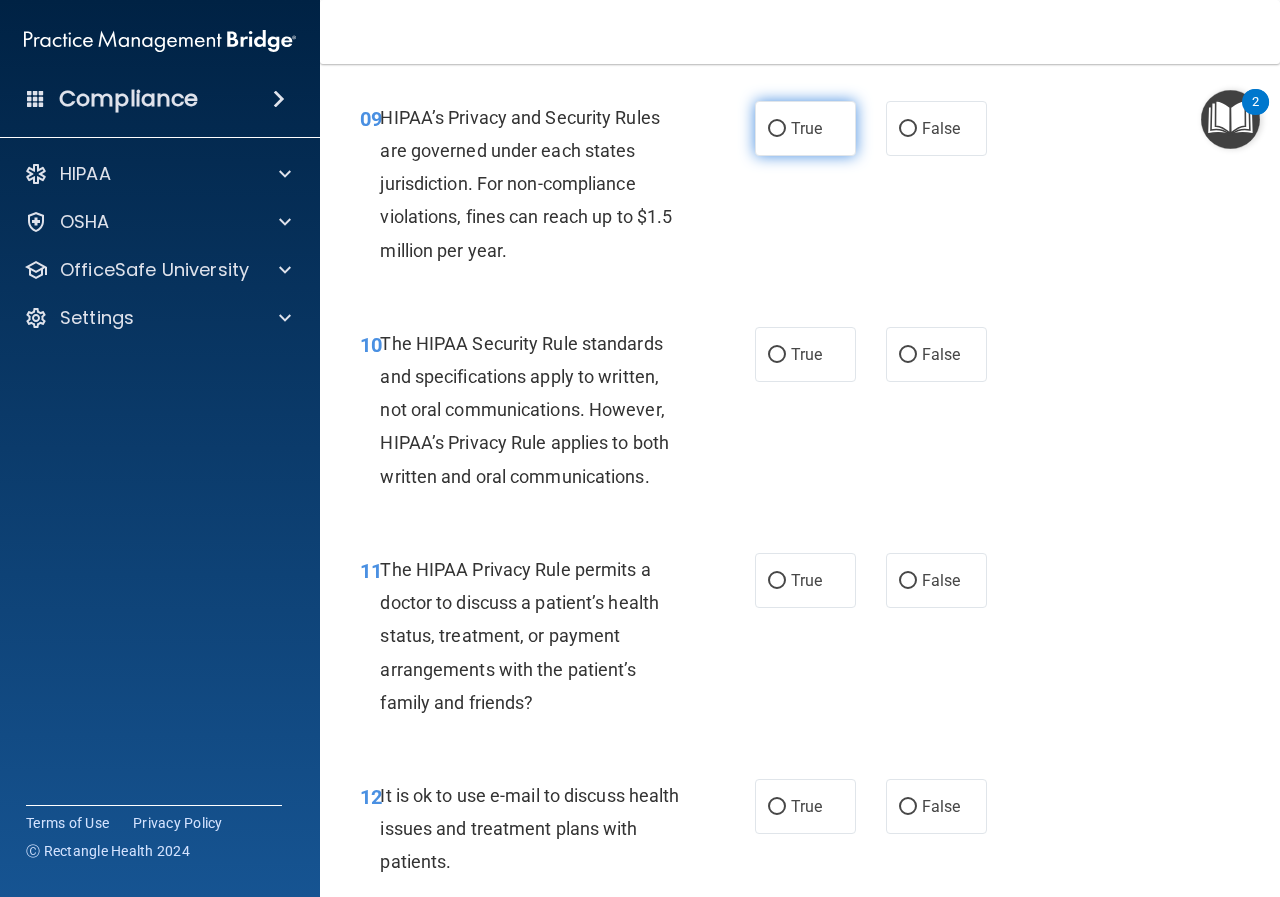 click on "True" at bounding box center [777, 129] 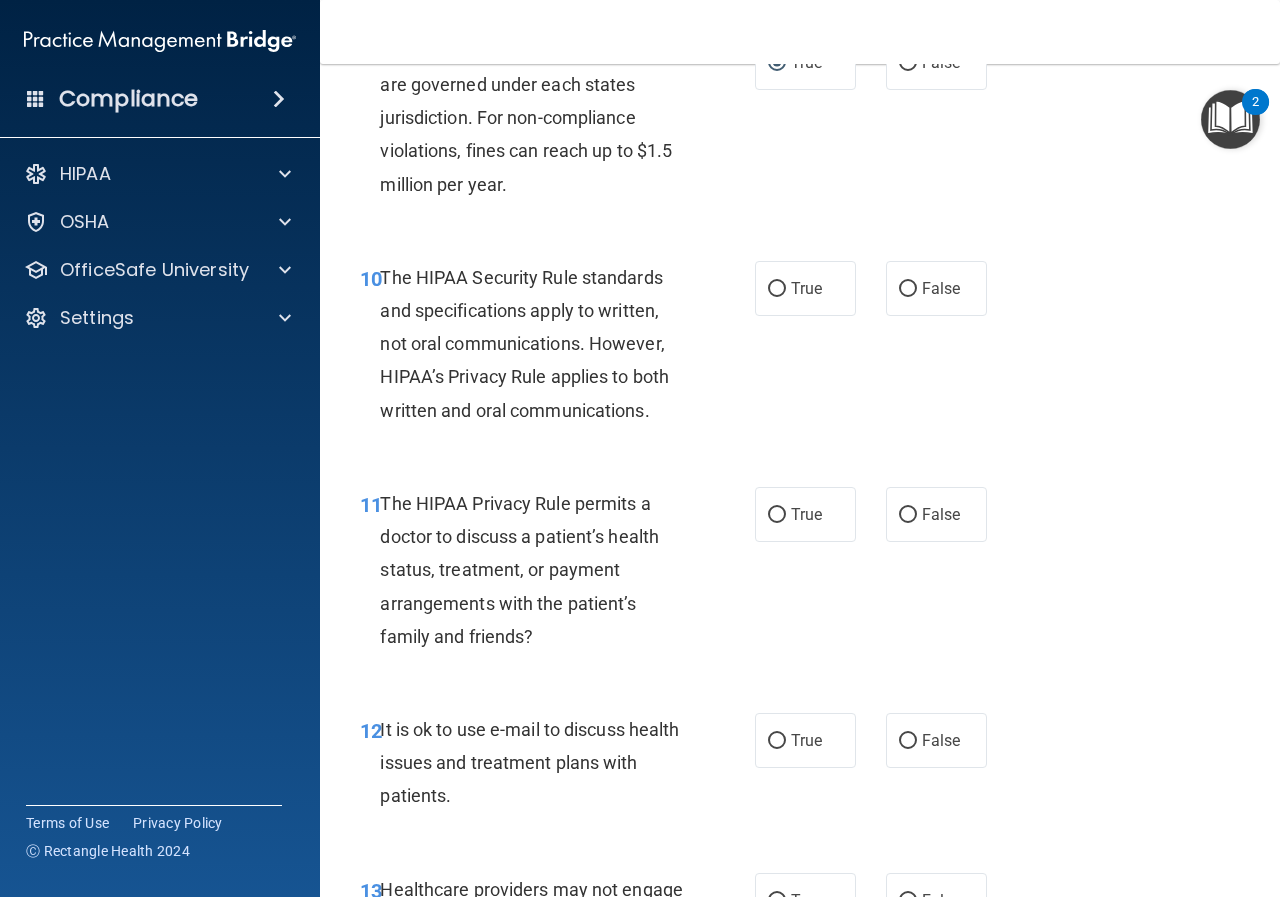 scroll, scrollTop: 2000, scrollLeft: 0, axis: vertical 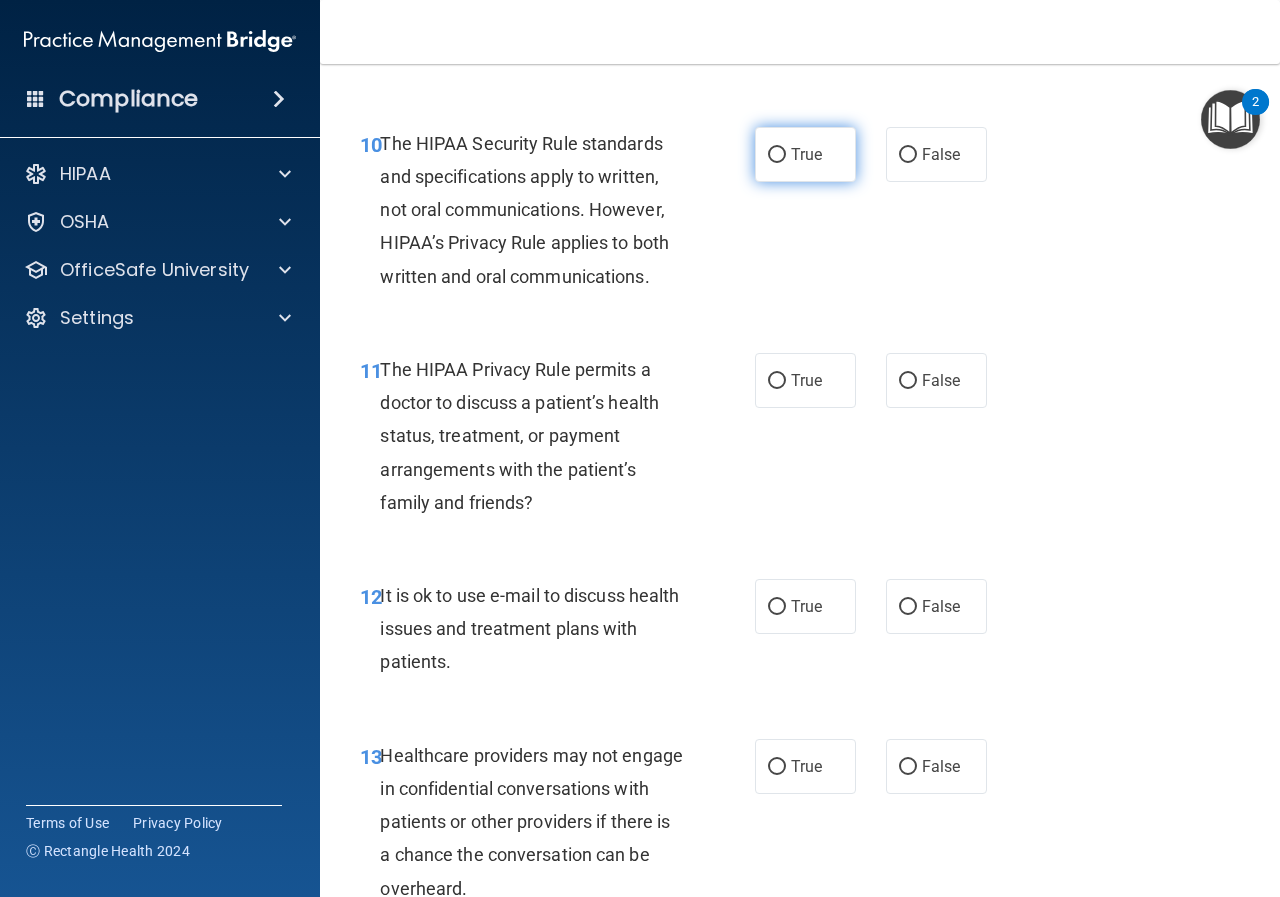 click on "True" at bounding box center [805, 154] 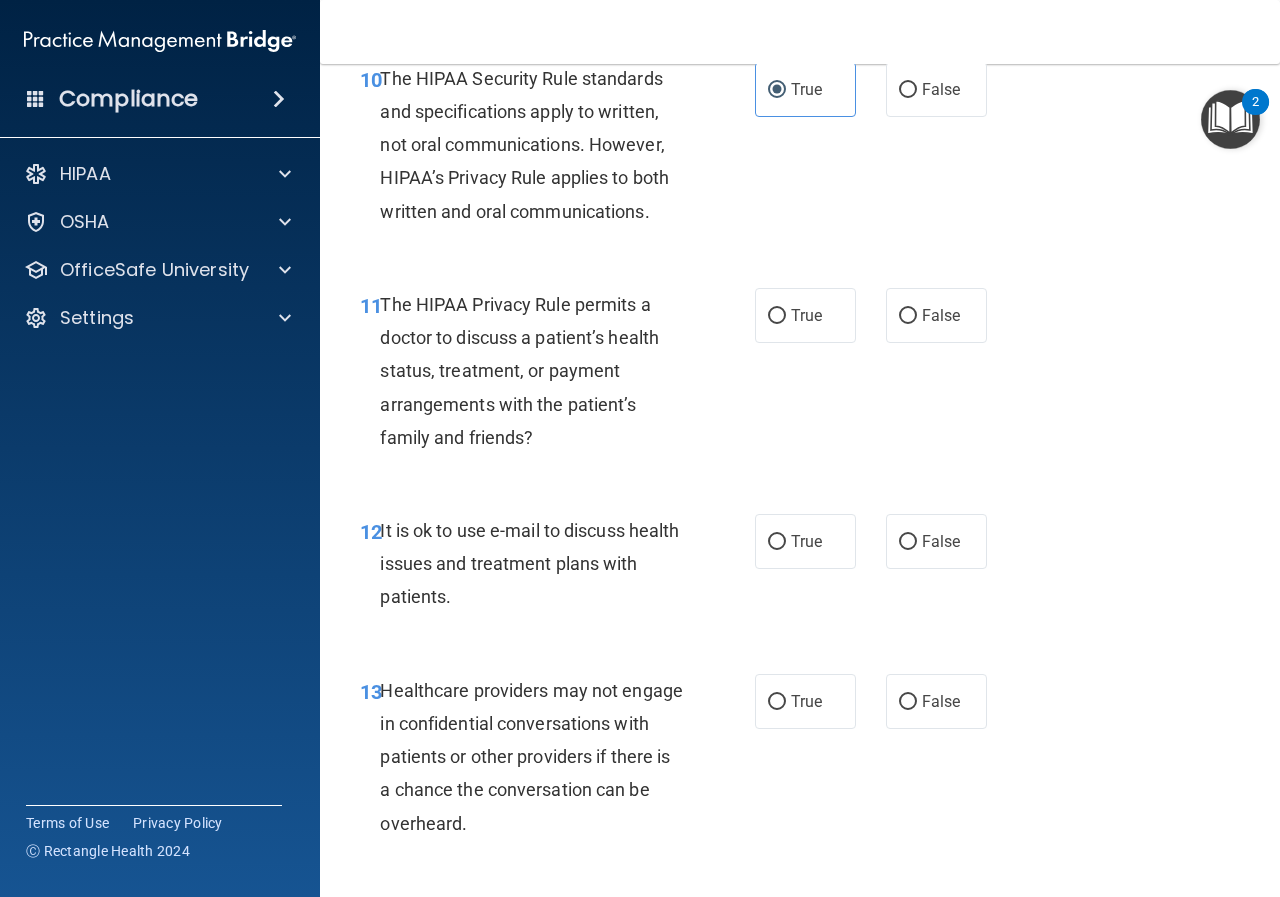 scroll, scrollTop: 2100, scrollLeft: 0, axis: vertical 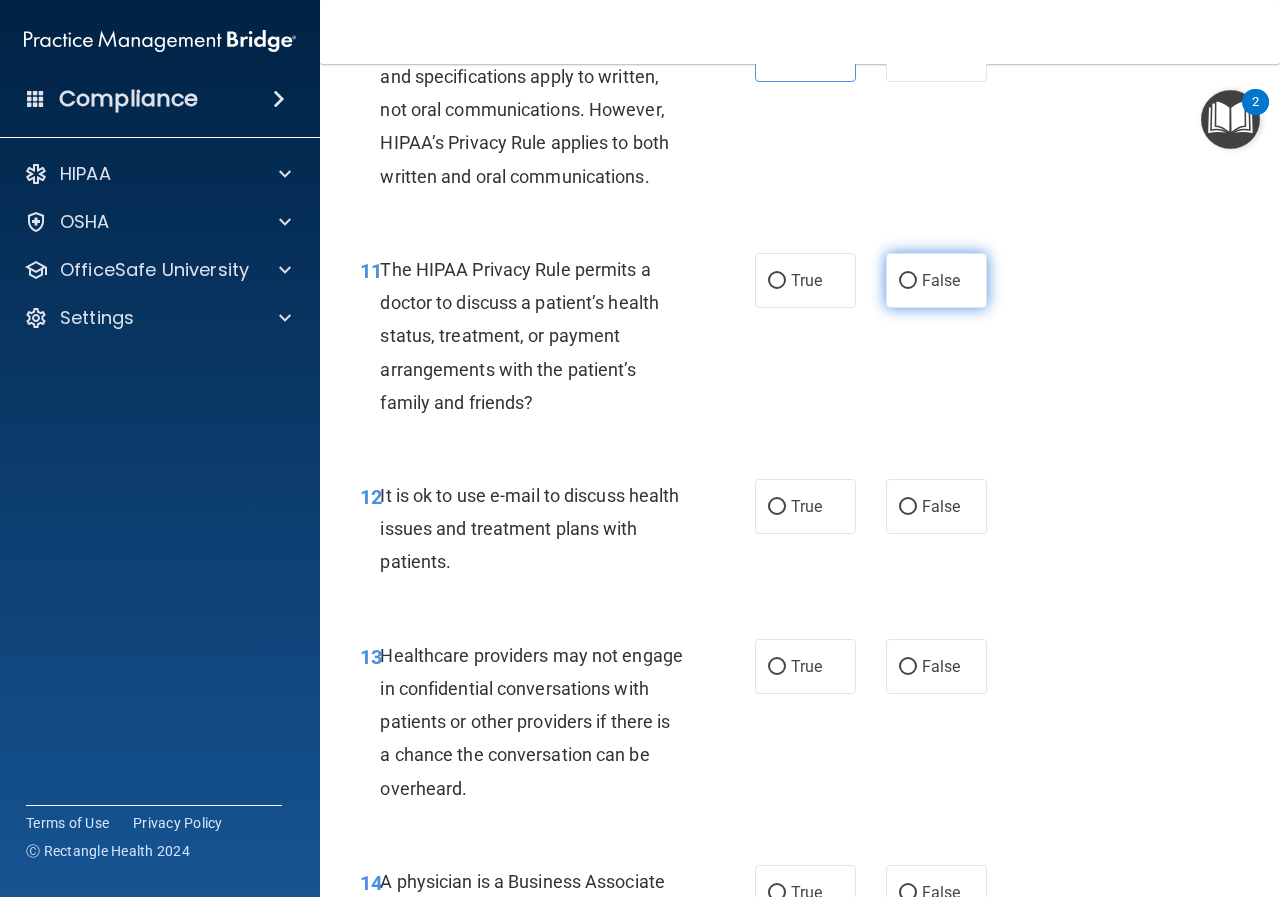 click on "False" at bounding box center [908, 281] 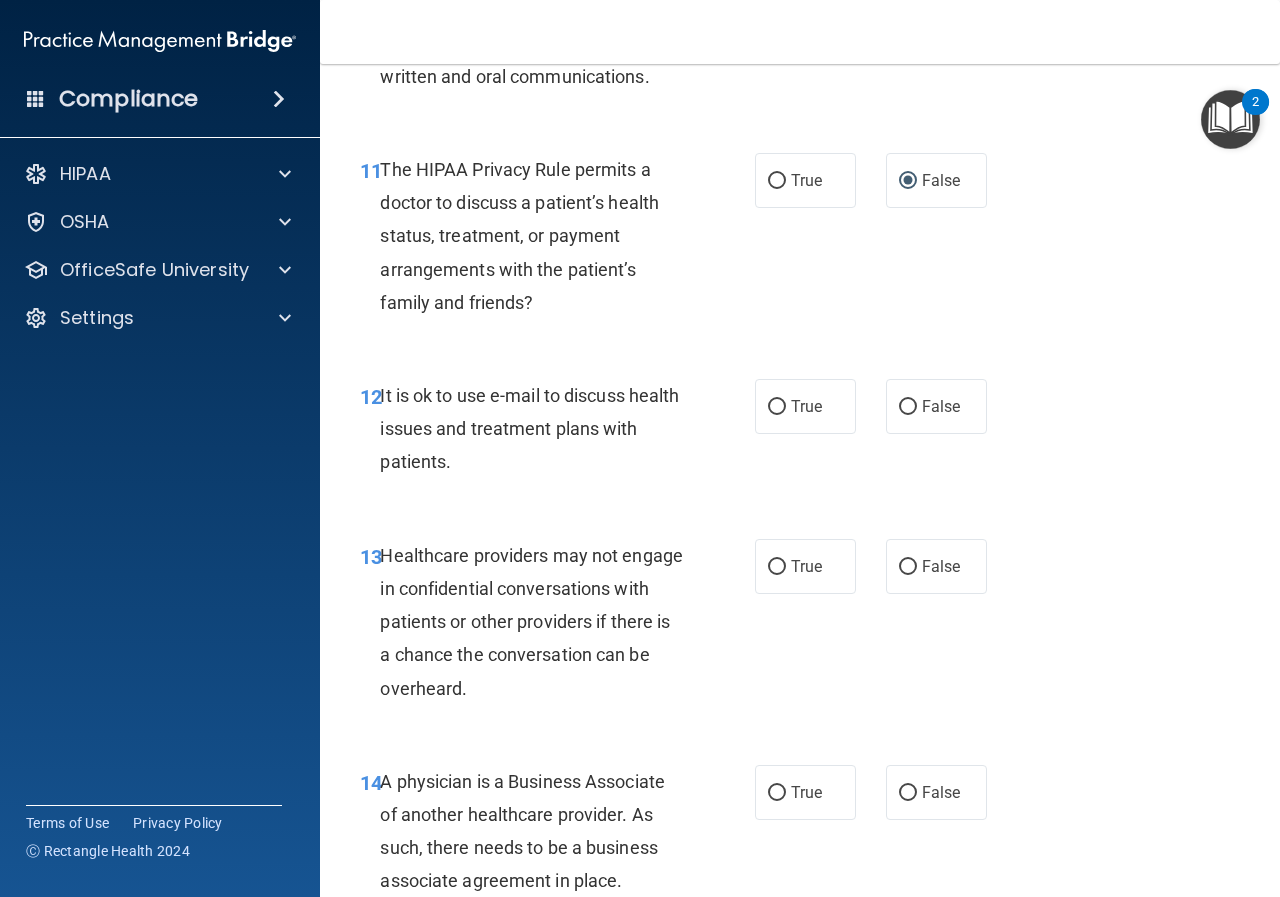 scroll, scrollTop: 2300, scrollLeft: 0, axis: vertical 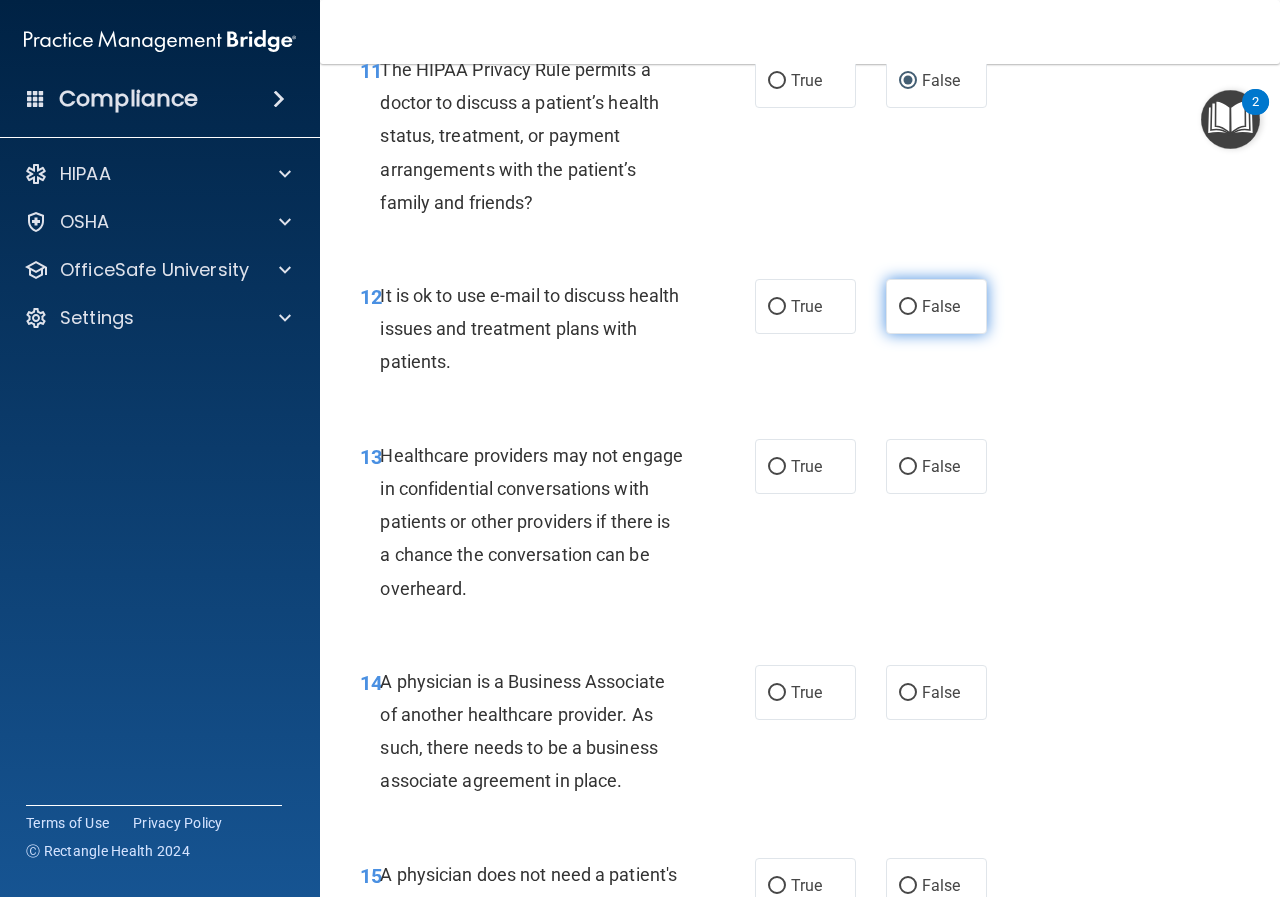 click on "False" at bounding box center (908, 307) 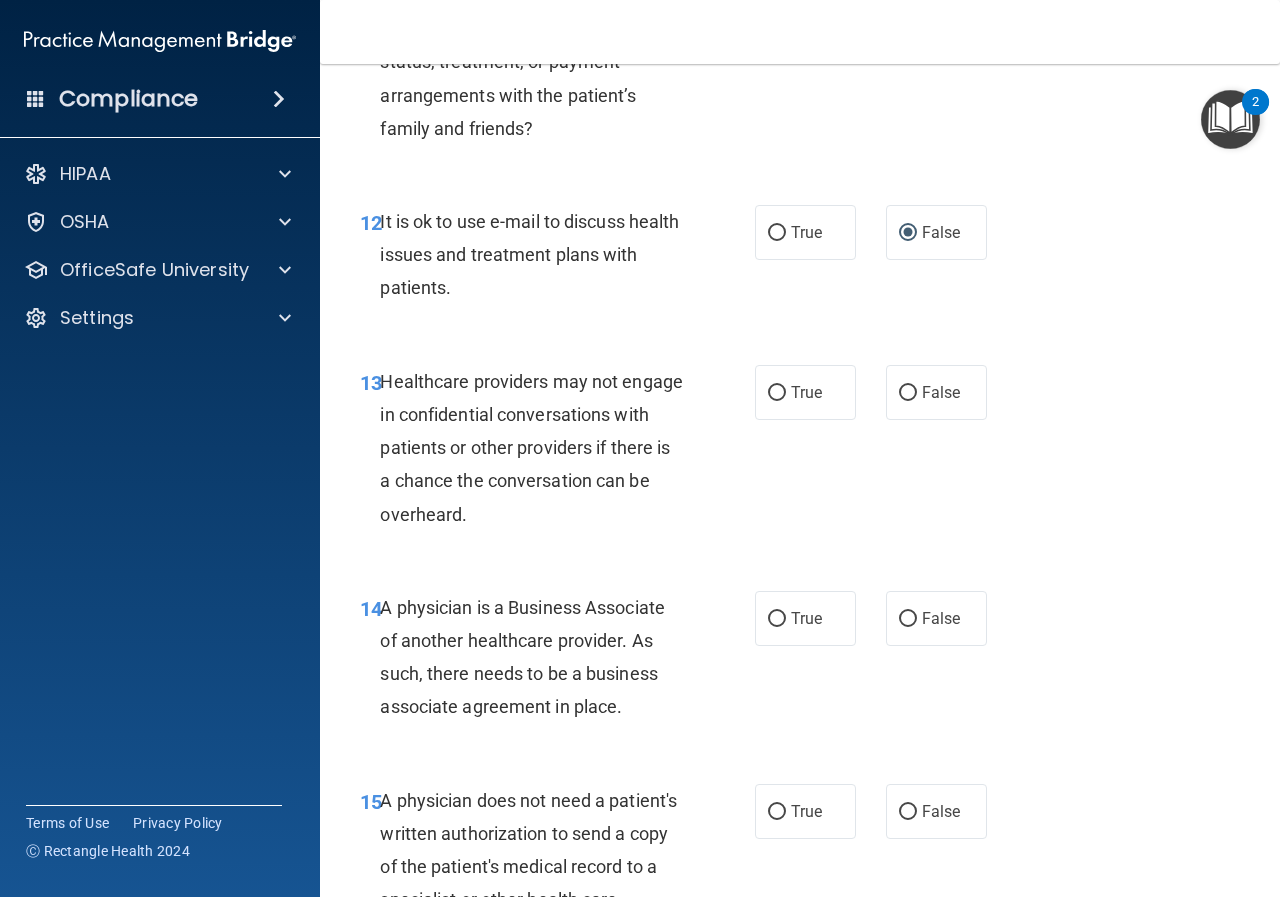 scroll, scrollTop: 2500, scrollLeft: 0, axis: vertical 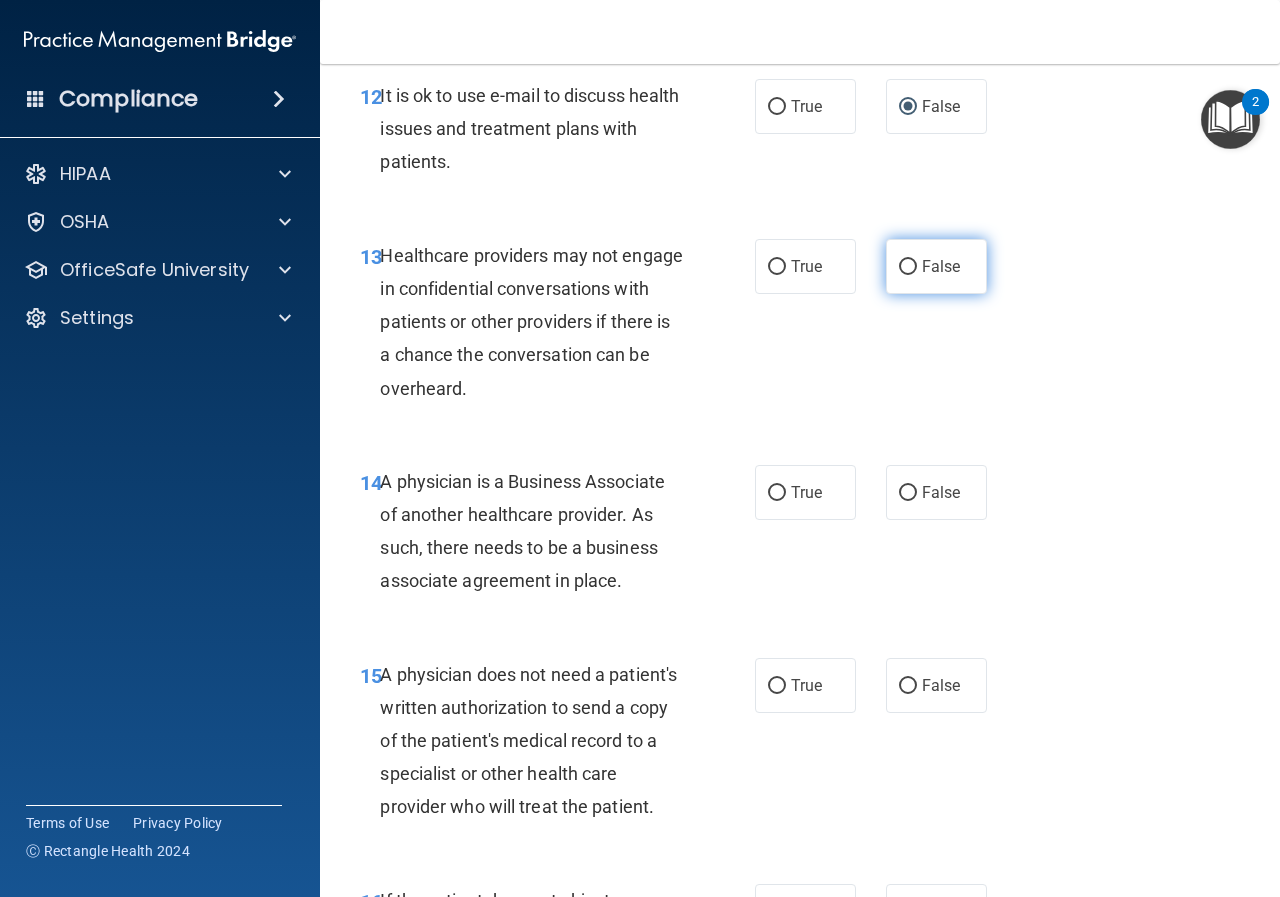 click on "False" at bounding box center (936, 266) 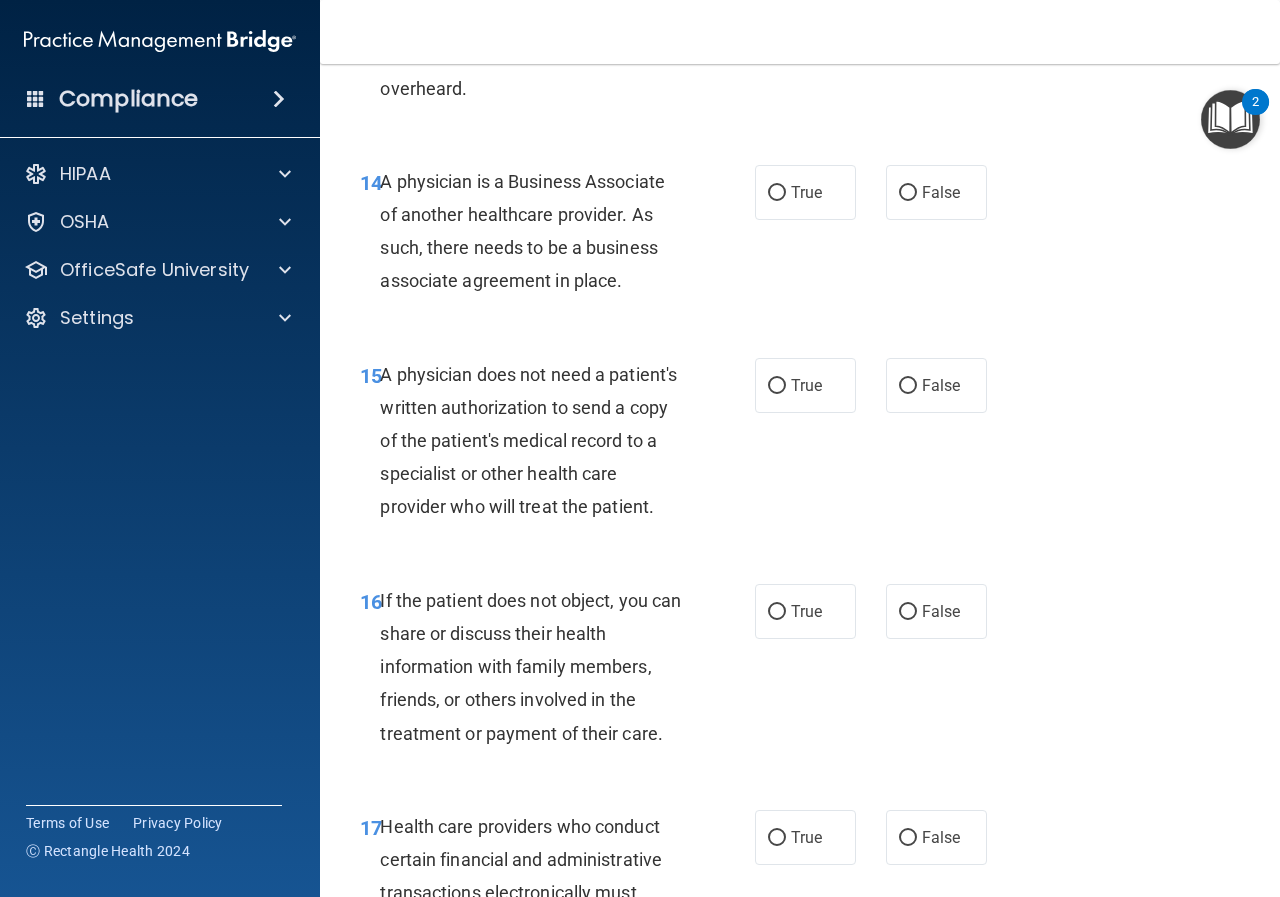 scroll, scrollTop: 2900, scrollLeft: 0, axis: vertical 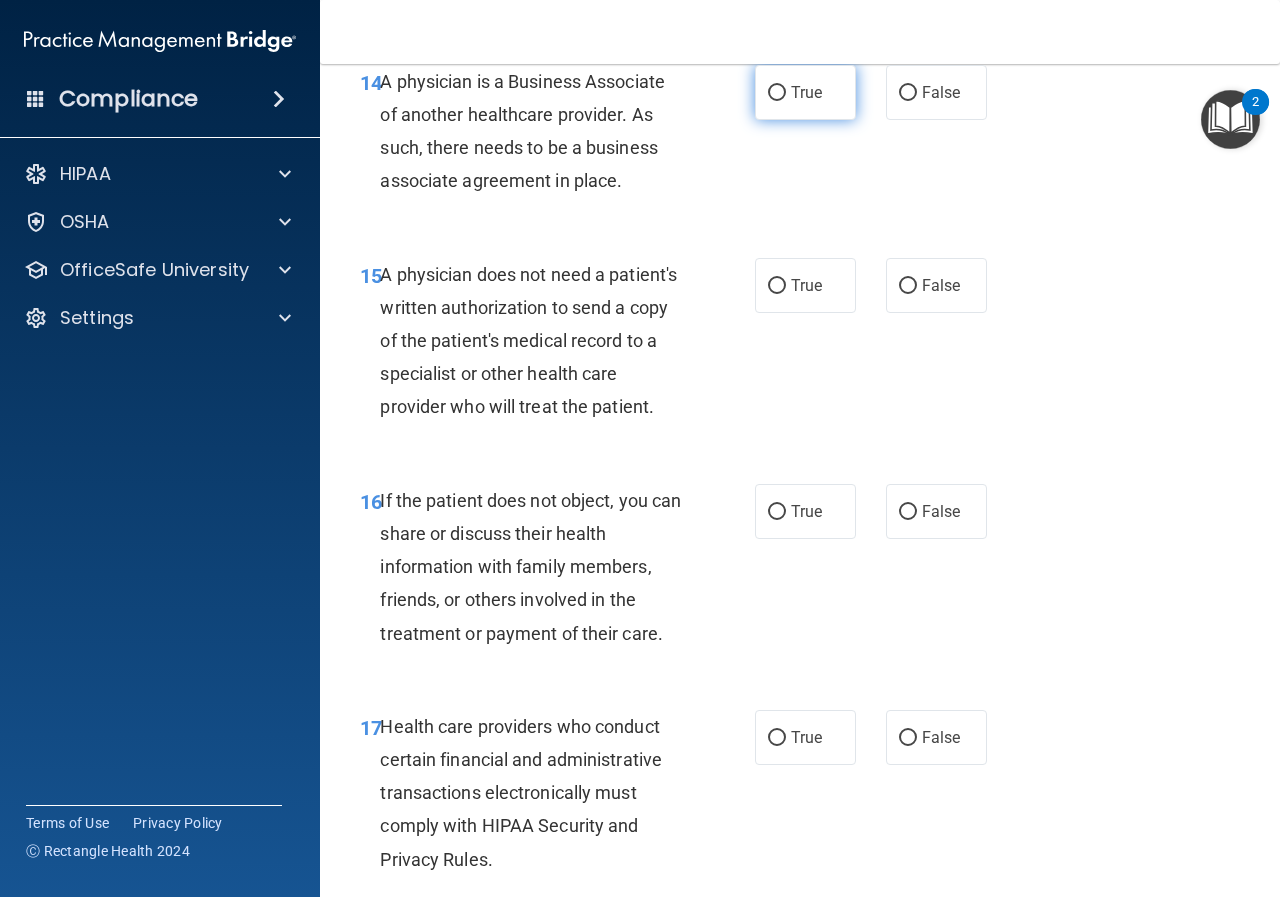 click on "True" at bounding box center [777, 93] 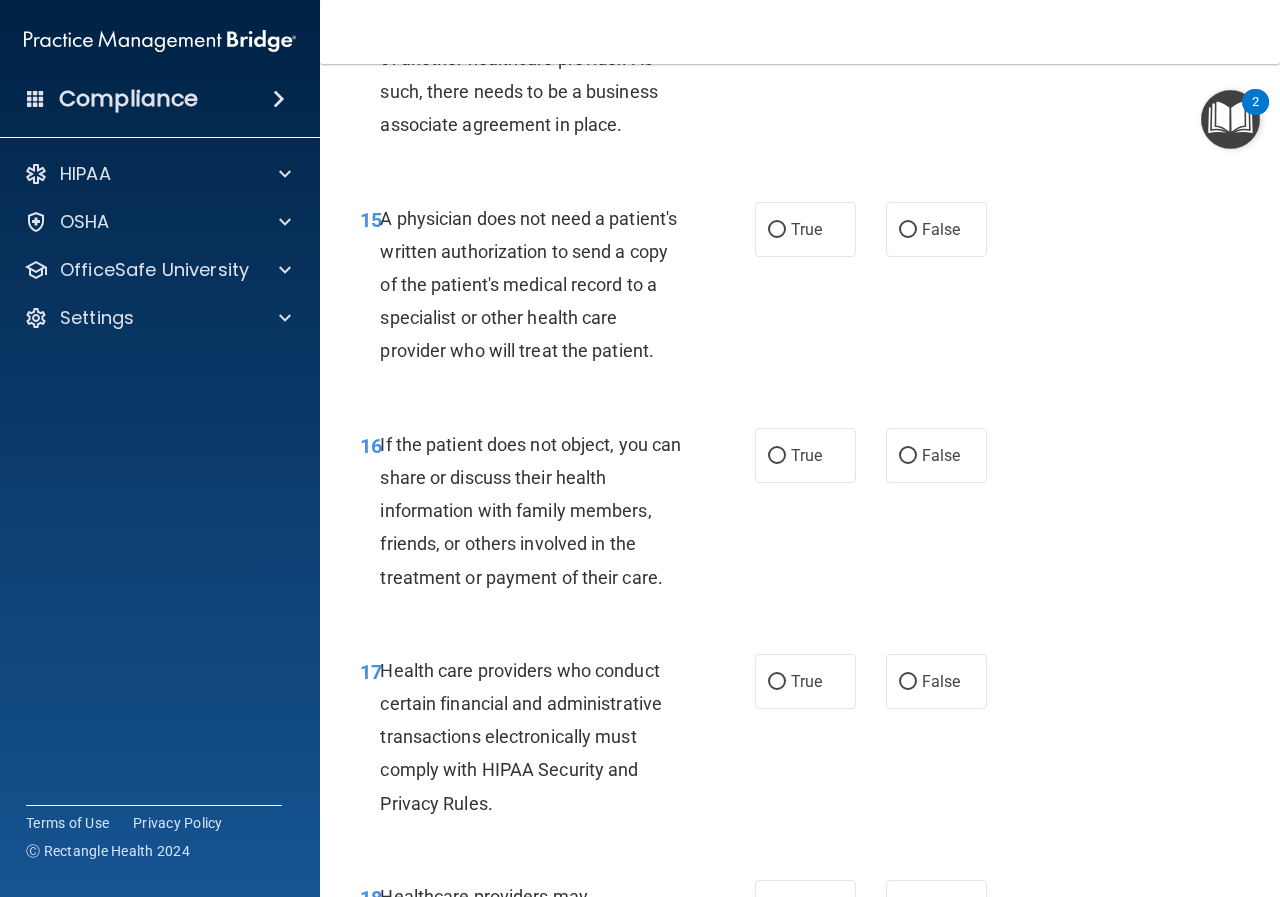 scroll, scrollTop: 3000, scrollLeft: 0, axis: vertical 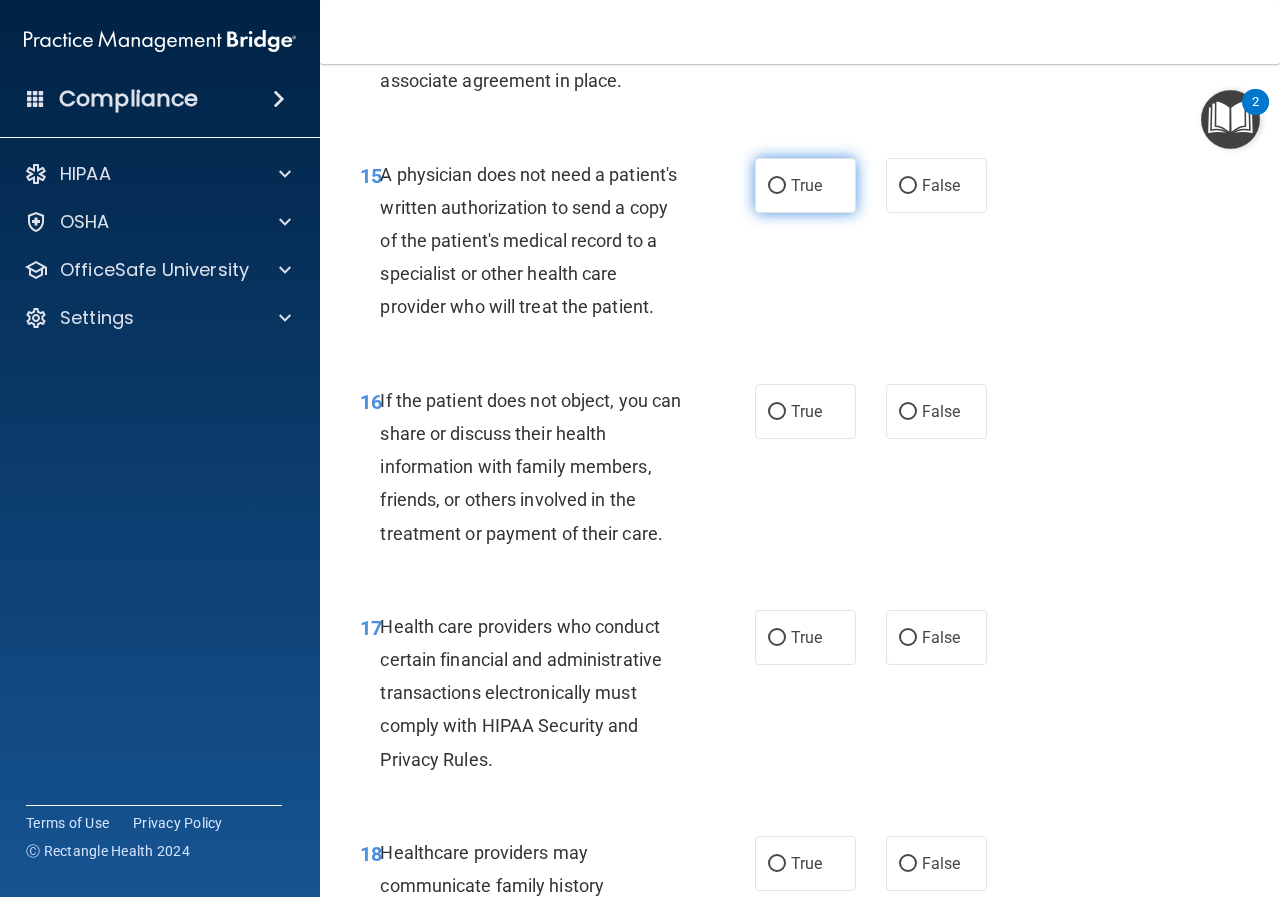 click on "True" at bounding box center (805, 185) 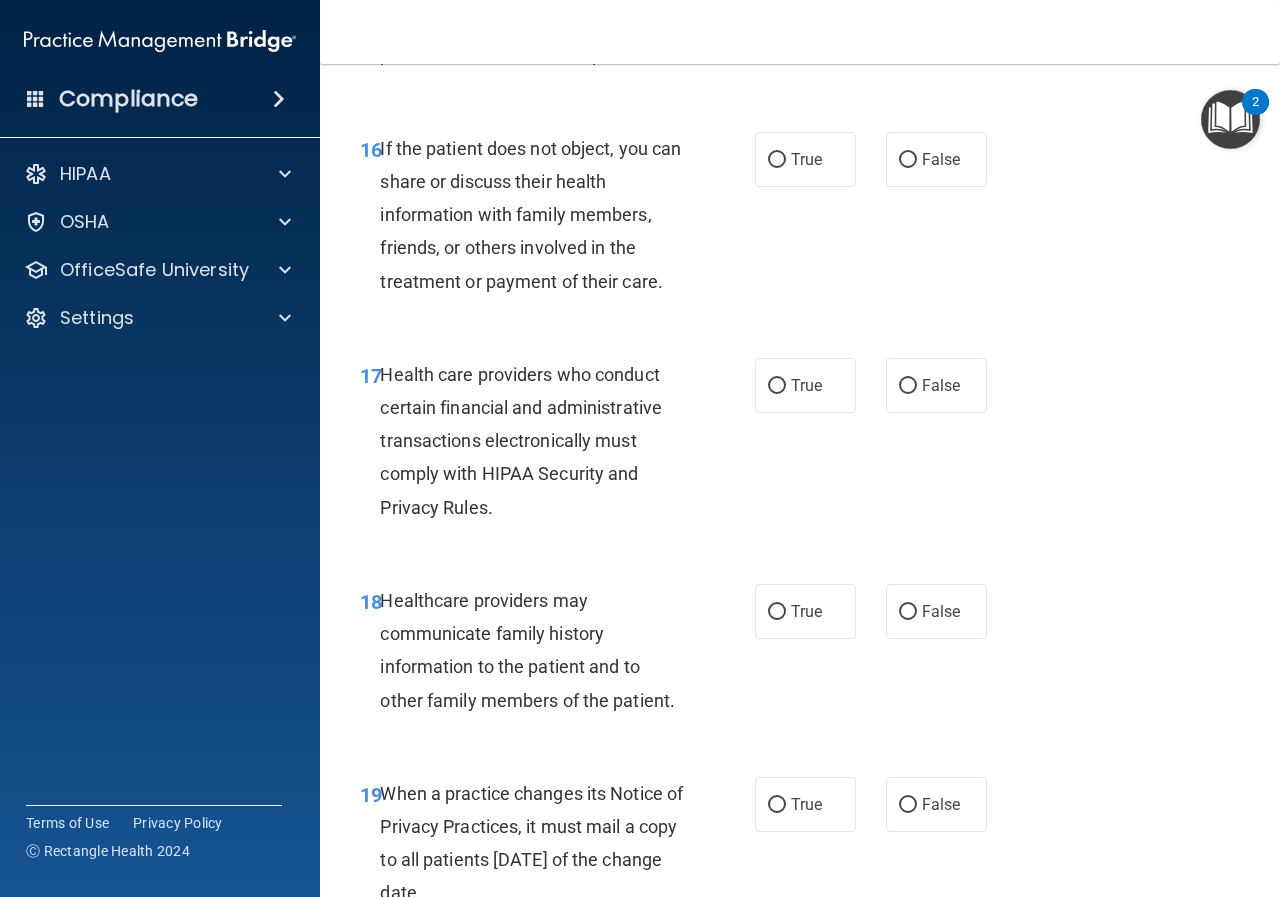 scroll, scrollTop: 3300, scrollLeft: 0, axis: vertical 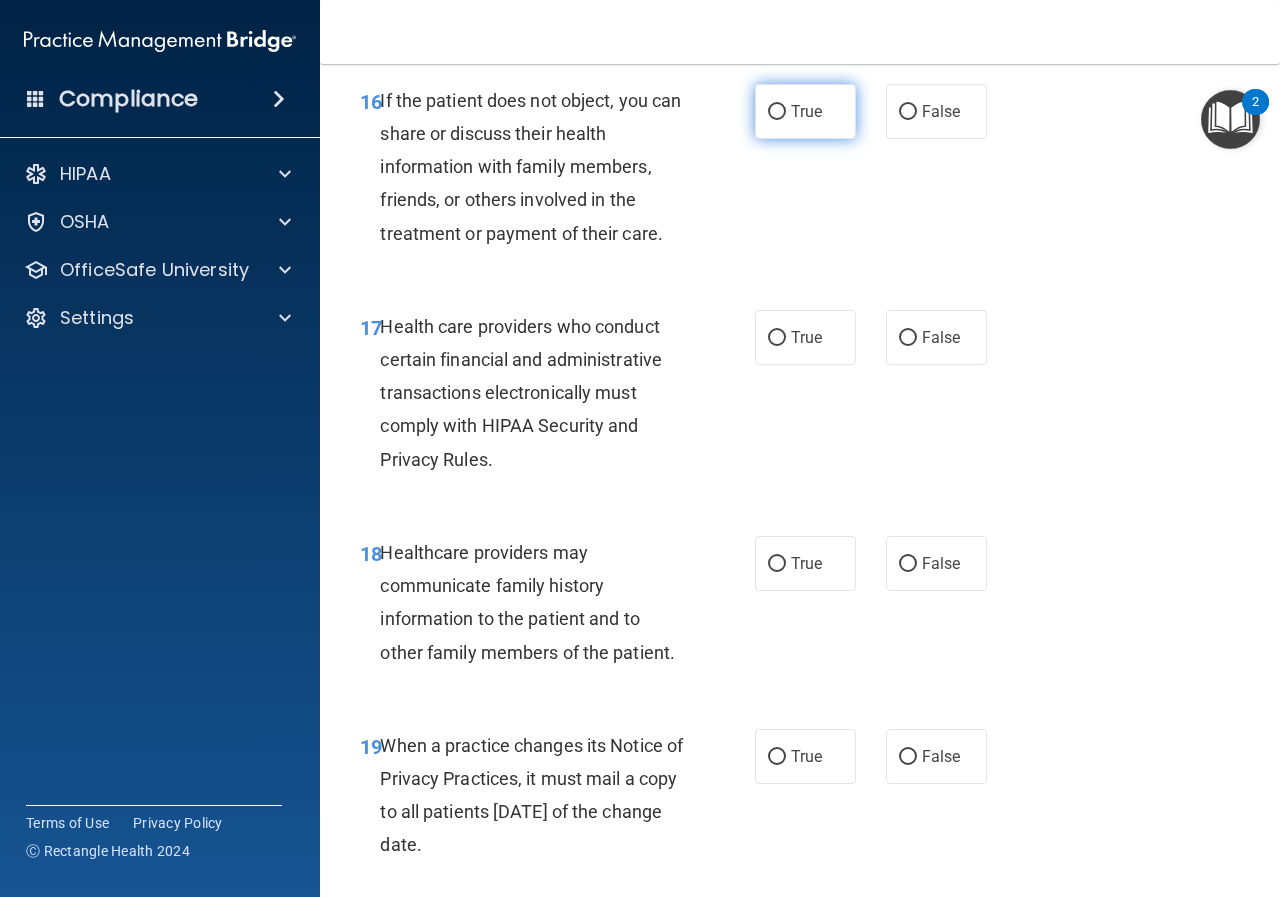 click on "True" at bounding box center (805, 111) 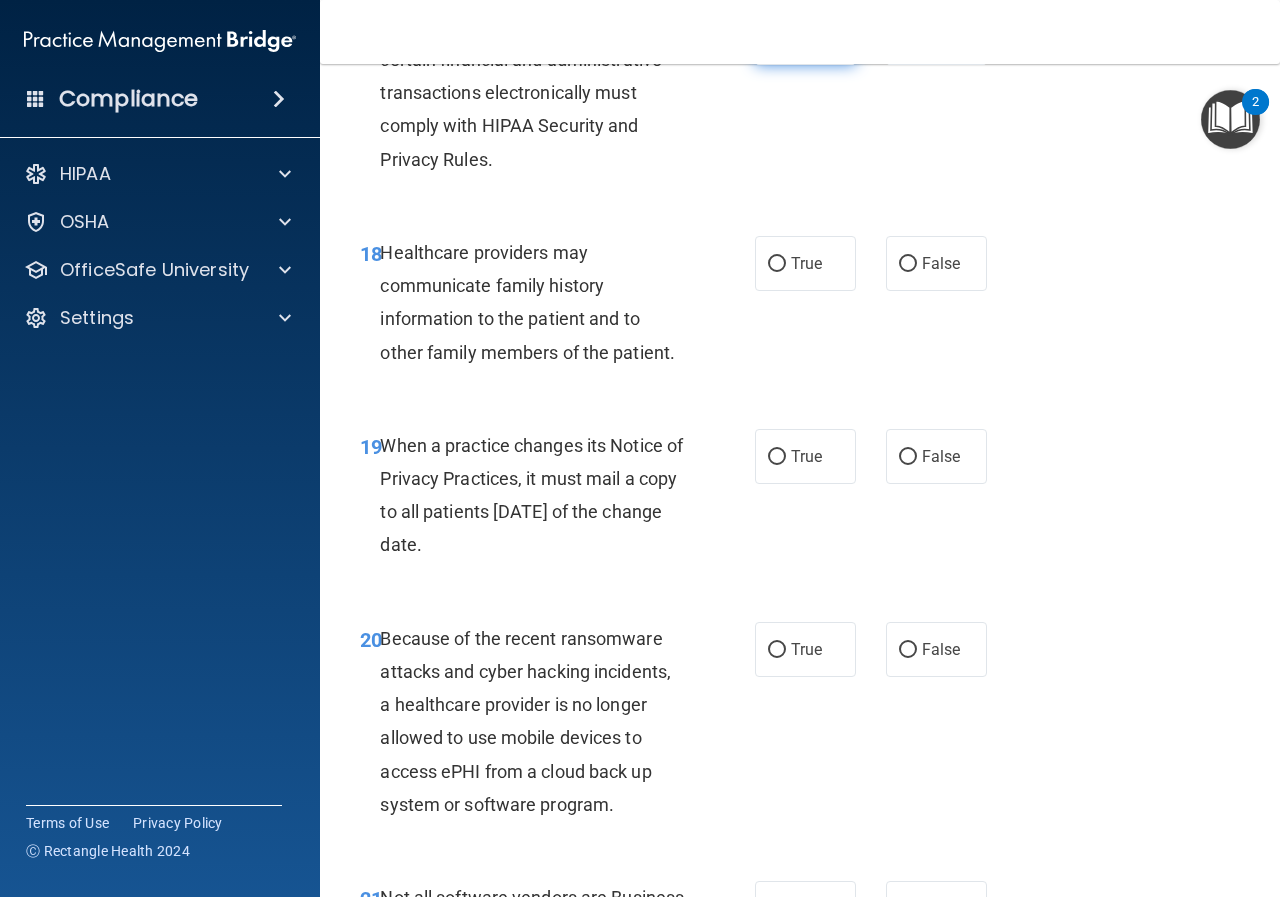 scroll, scrollTop: 3500, scrollLeft: 0, axis: vertical 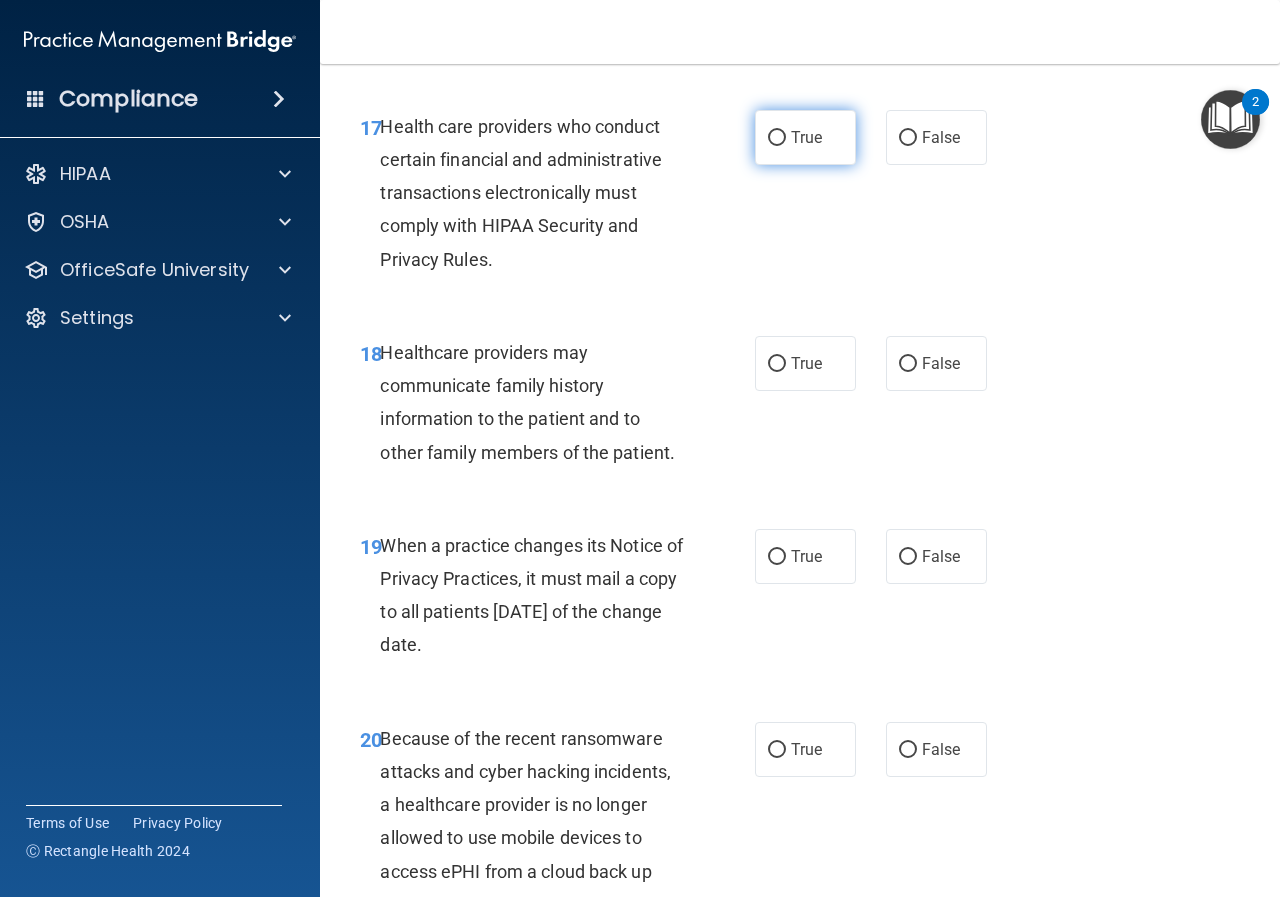 click on "True" at bounding box center (806, 137) 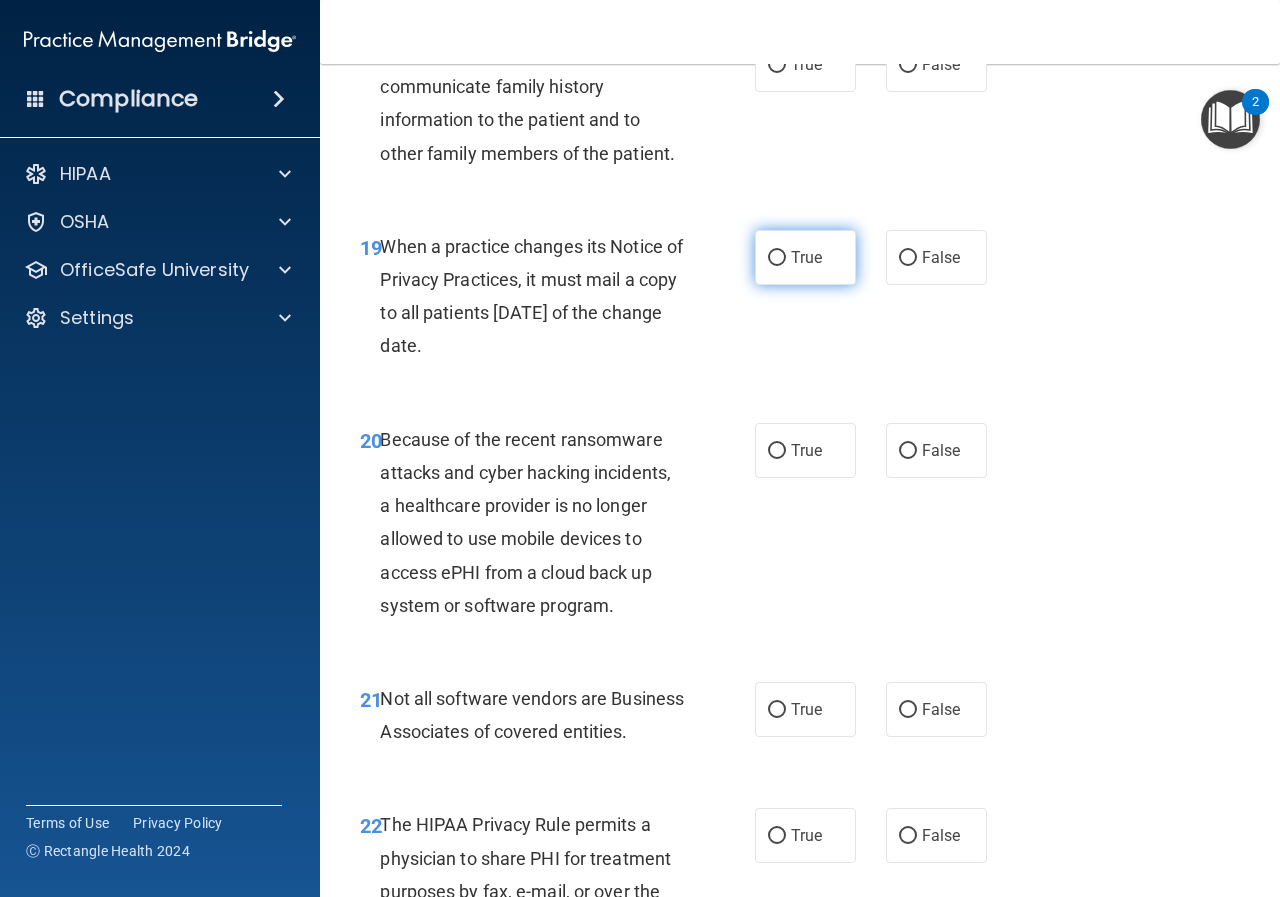 scroll, scrollTop: 3800, scrollLeft: 0, axis: vertical 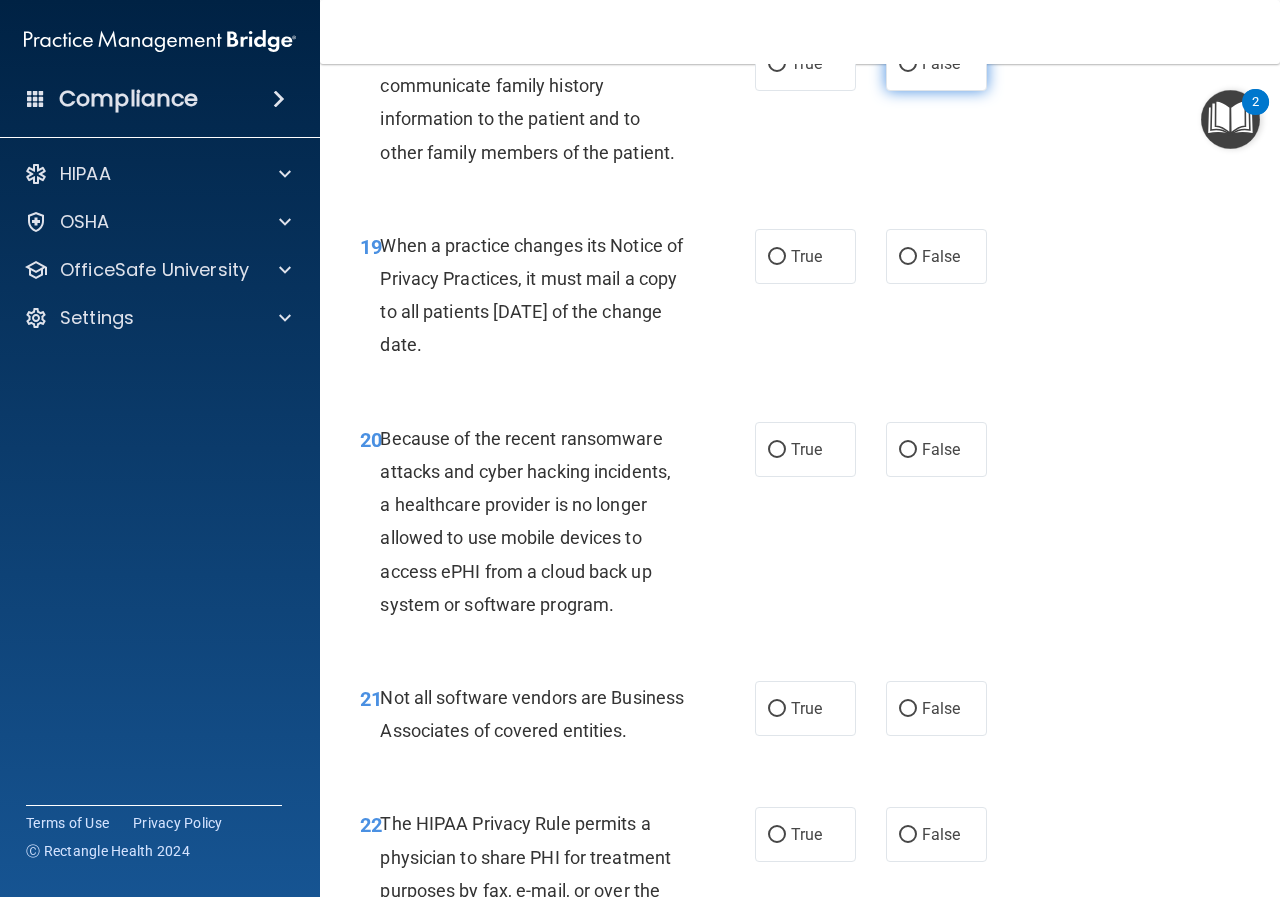 click on "False" at bounding box center [941, 63] 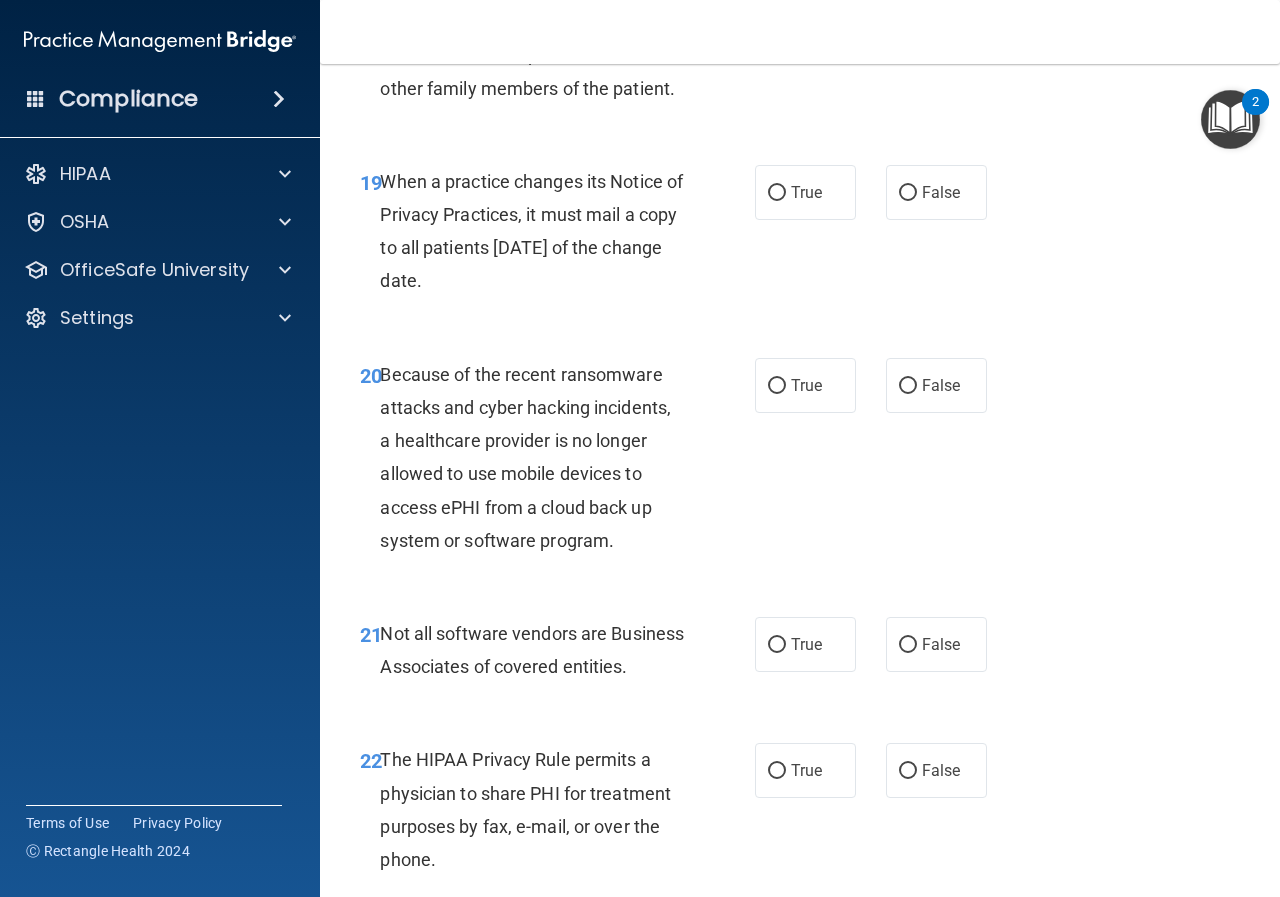 scroll, scrollTop: 3900, scrollLeft: 0, axis: vertical 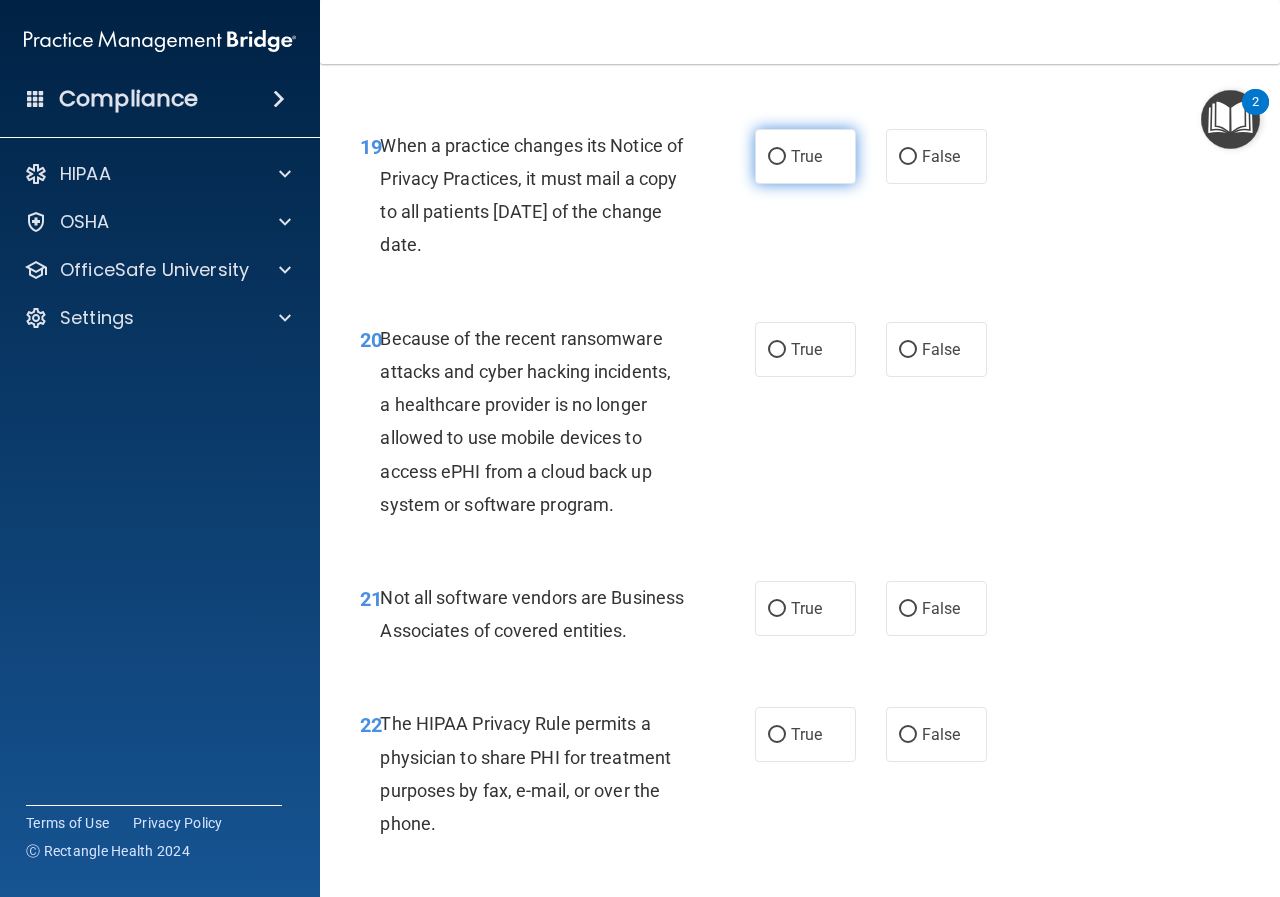 click on "True" at bounding box center (777, 157) 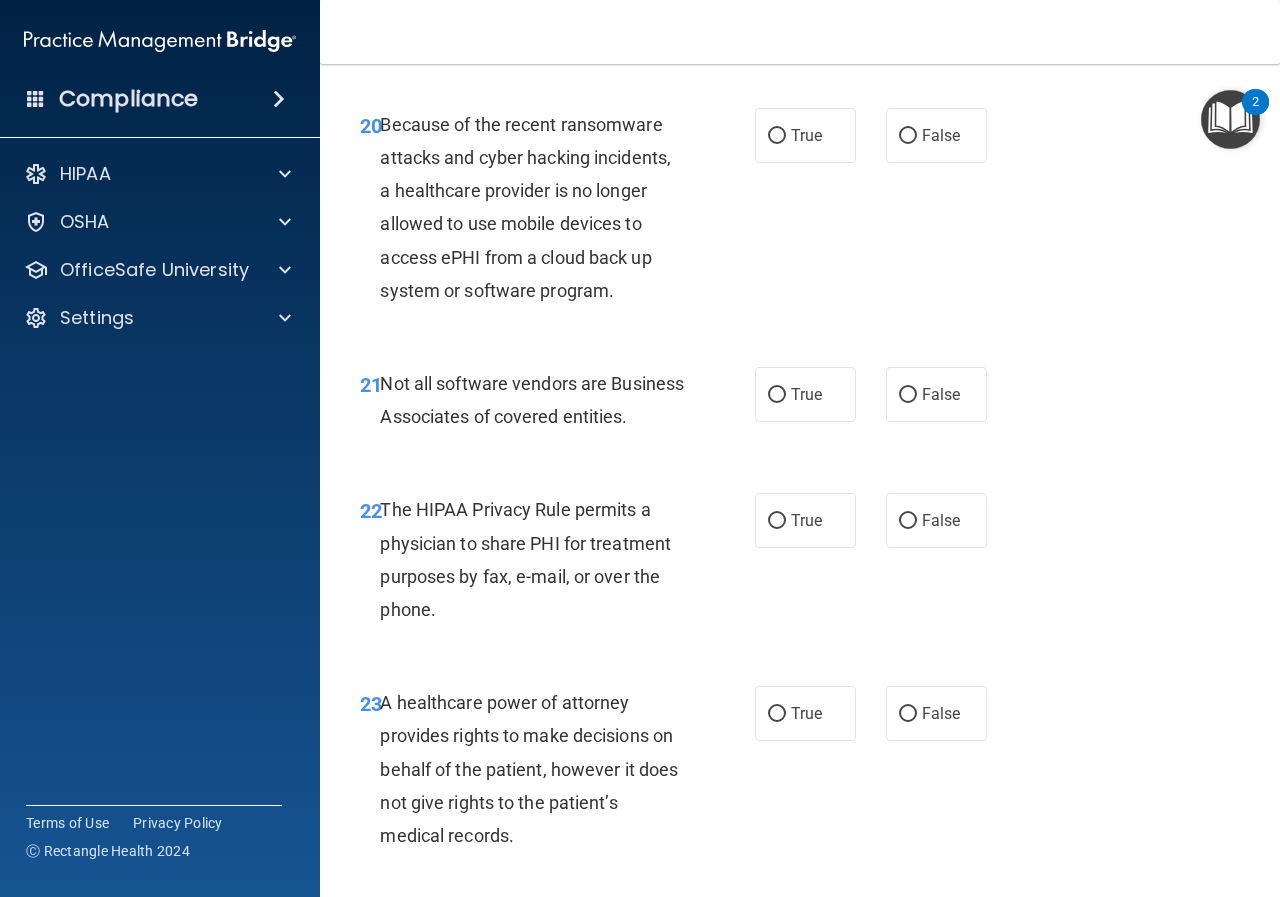 scroll, scrollTop: 4118, scrollLeft: 0, axis: vertical 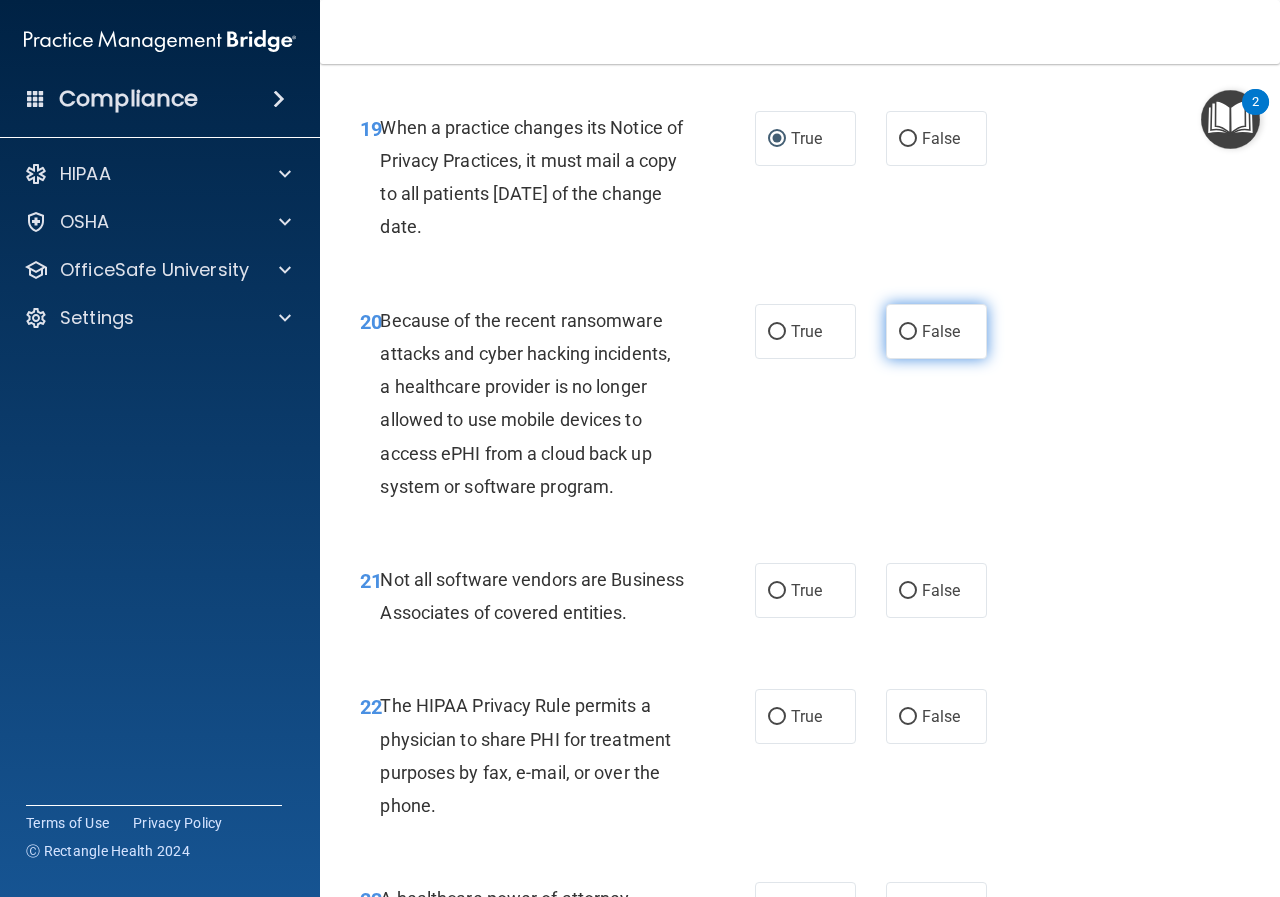 click on "False" at bounding box center [936, 331] 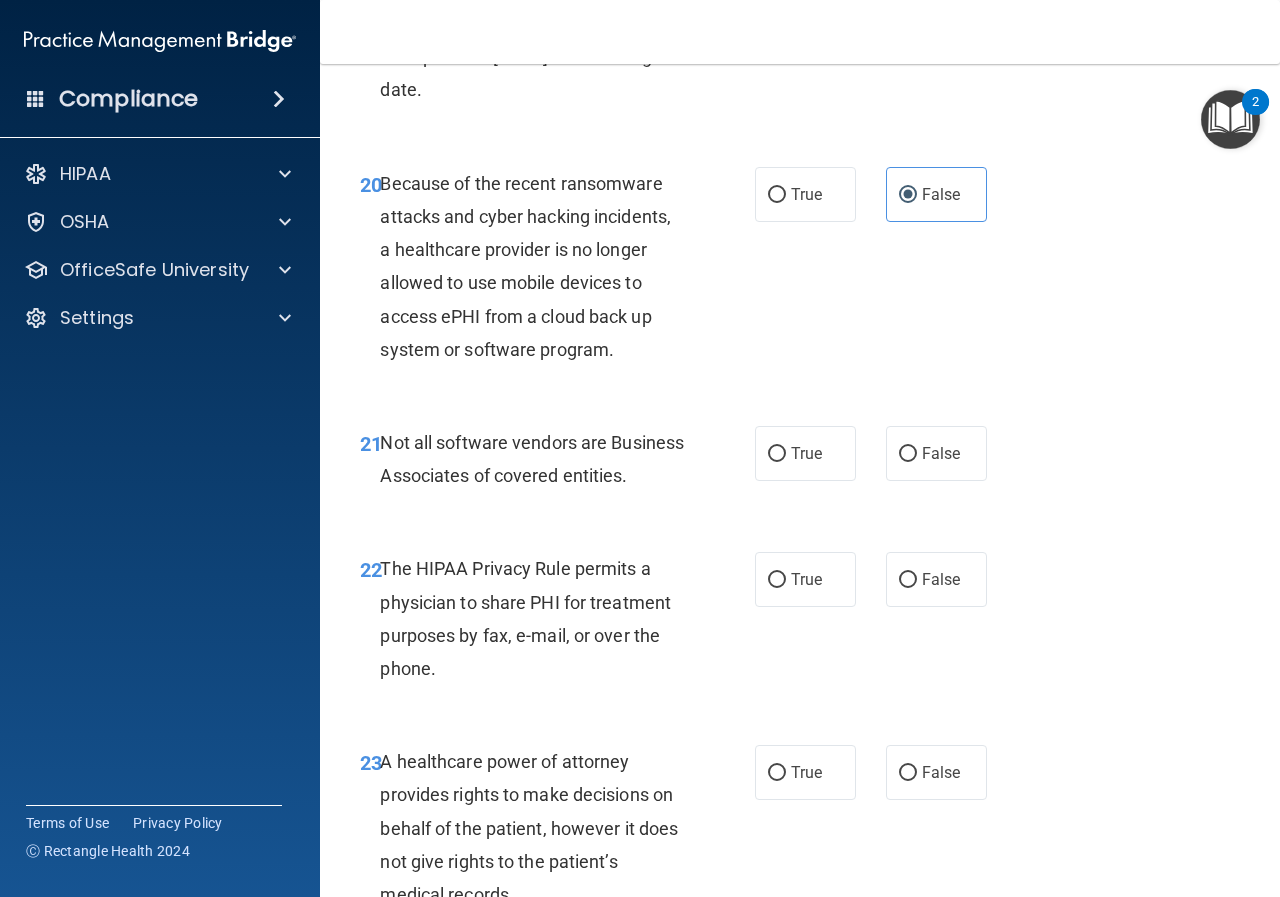 scroll, scrollTop: 4118, scrollLeft: 0, axis: vertical 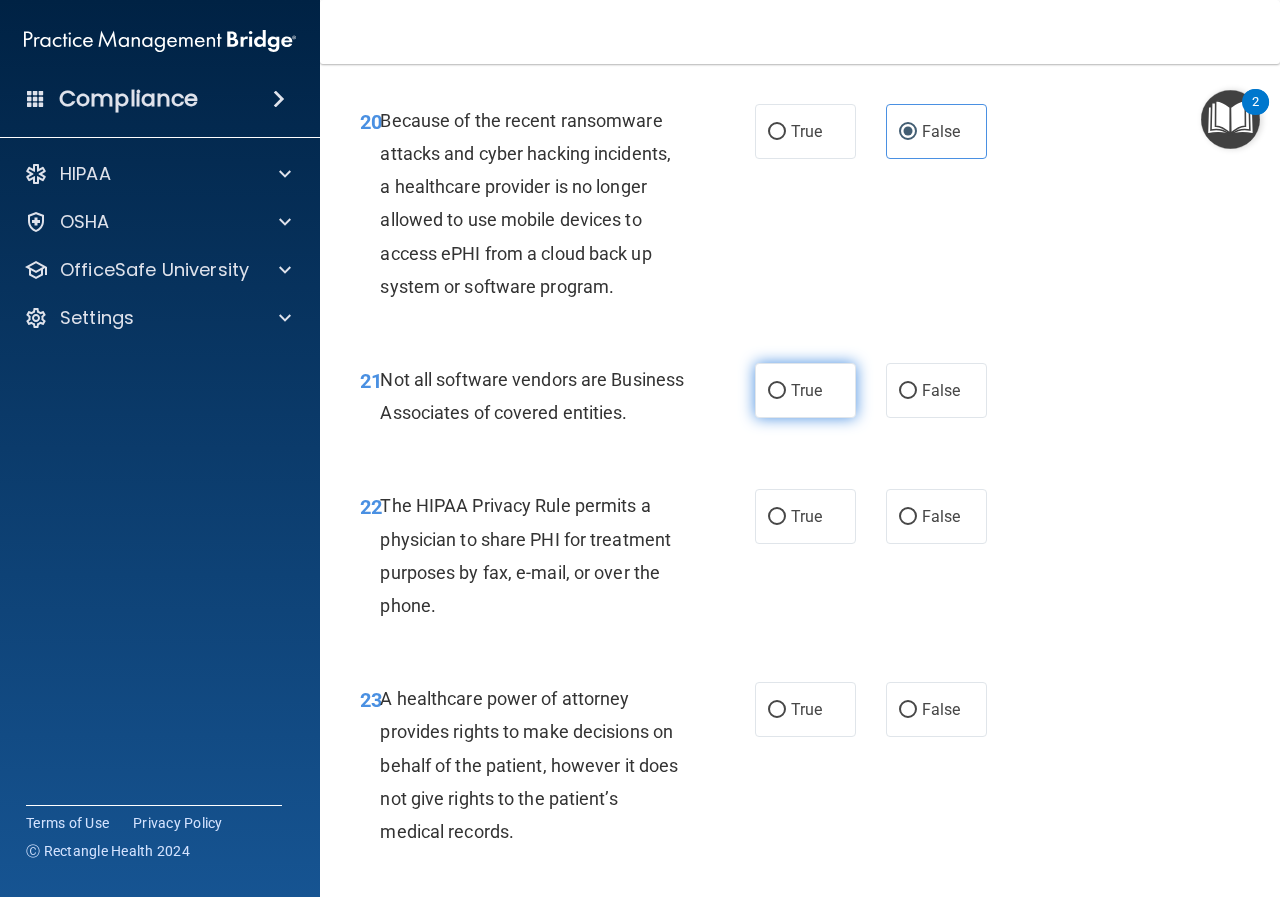 click on "True" at bounding box center (777, 391) 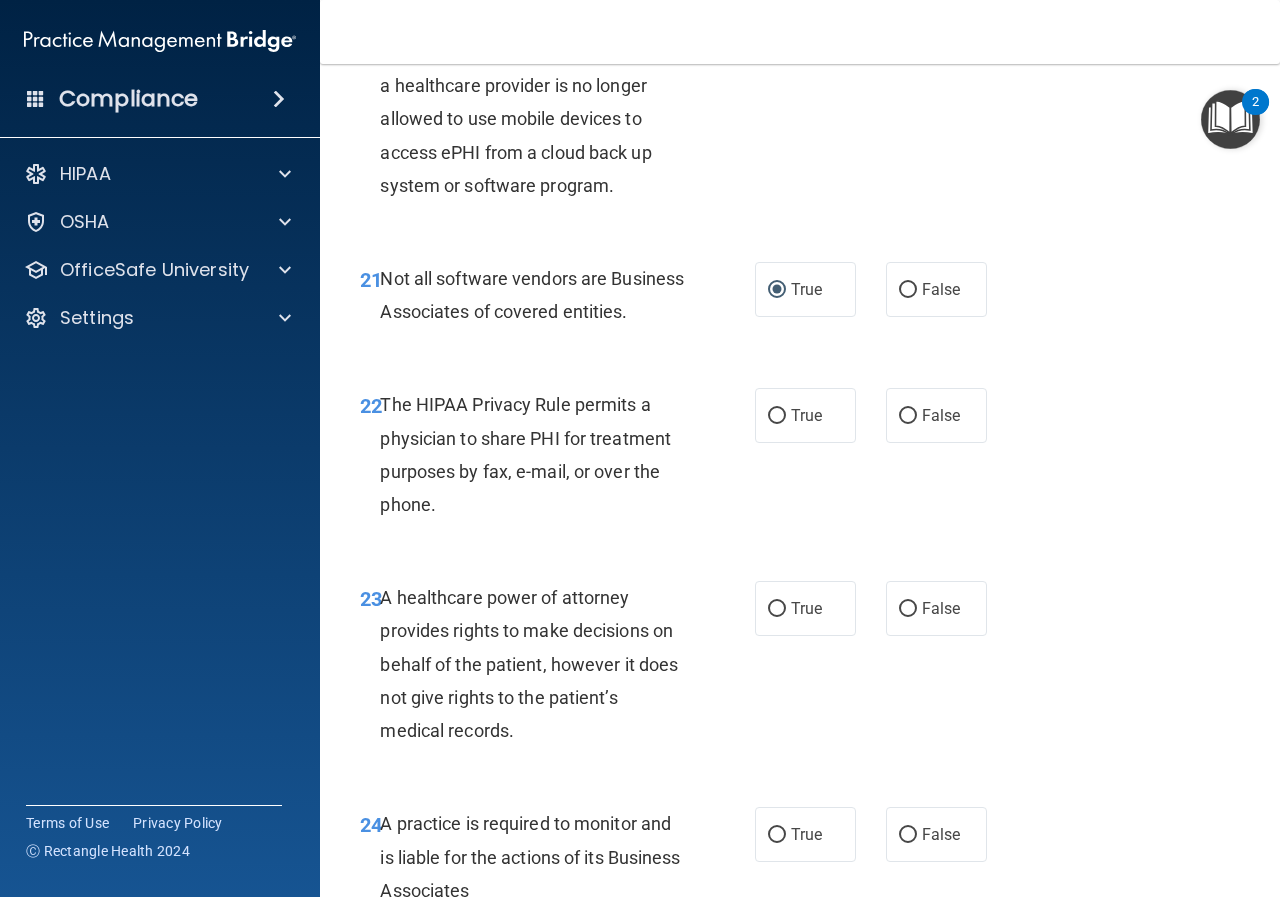 scroll, scrollTop: 4218, scrollLeft: 0, axis: vertical 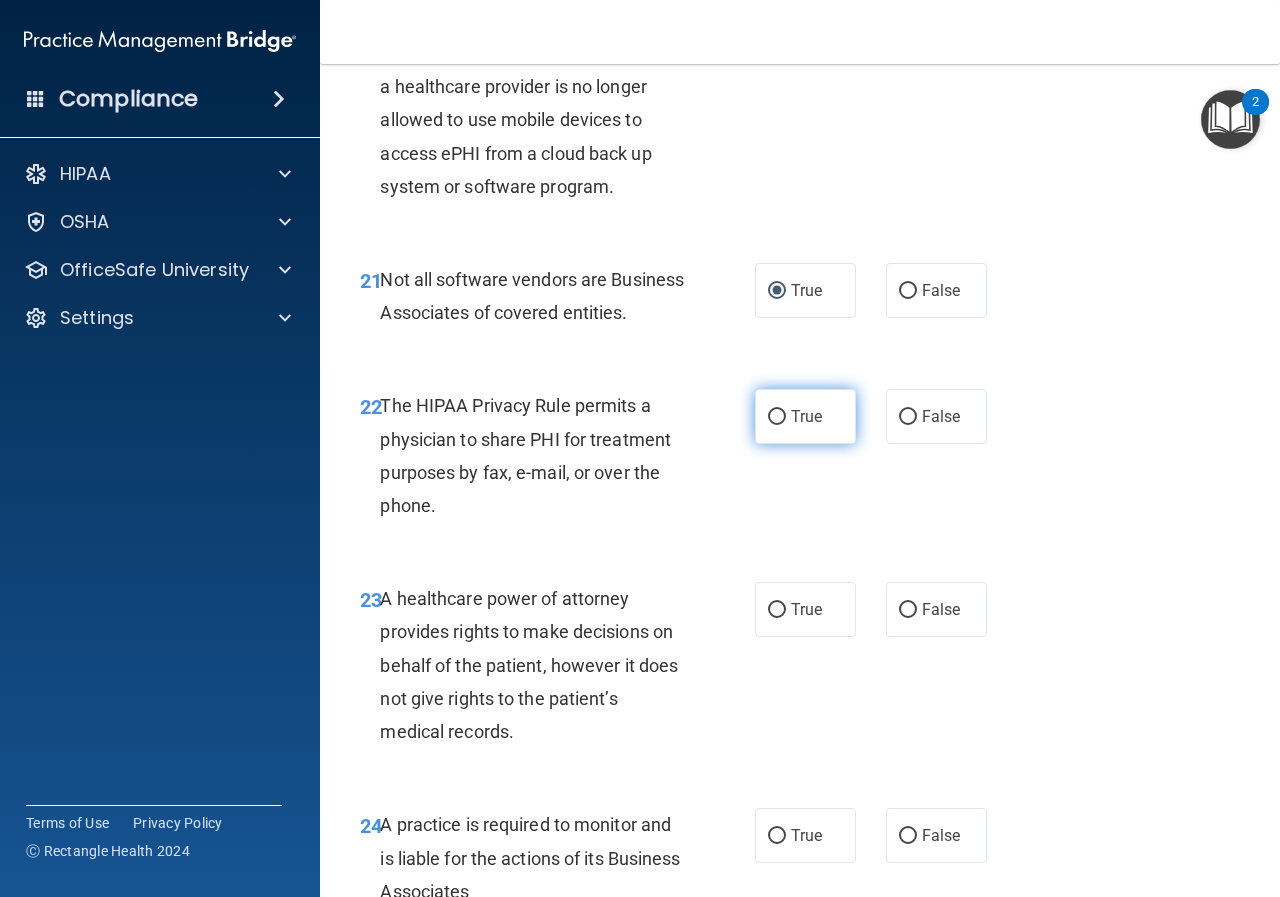 click on "True" at bounding box center [805, 416] 